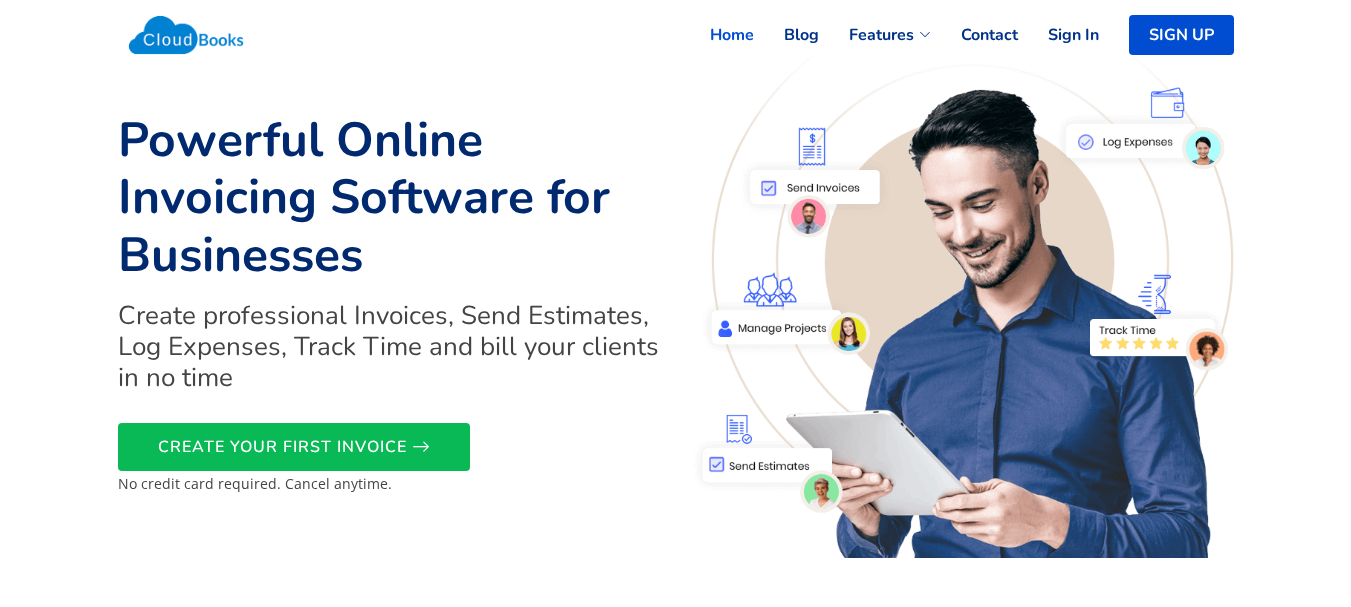 scroll, scrollTop: 0, scrollLeft: 0, axis: both 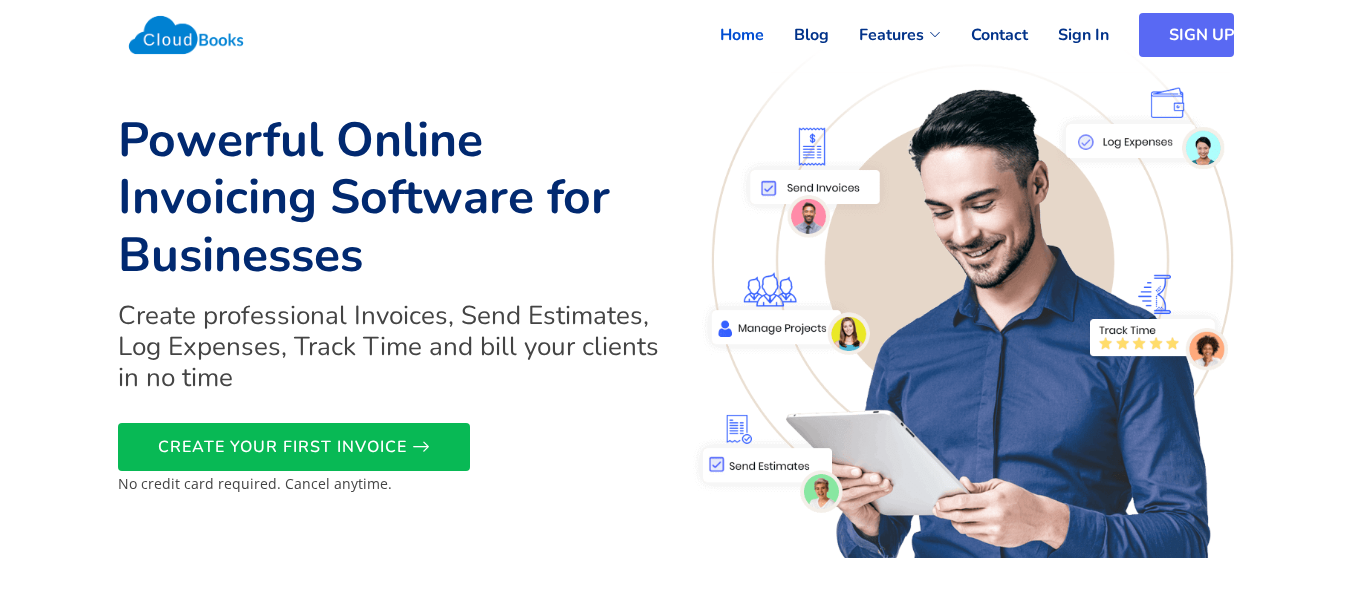 click on "SIGN UP" at bounding box center (1186, 35) 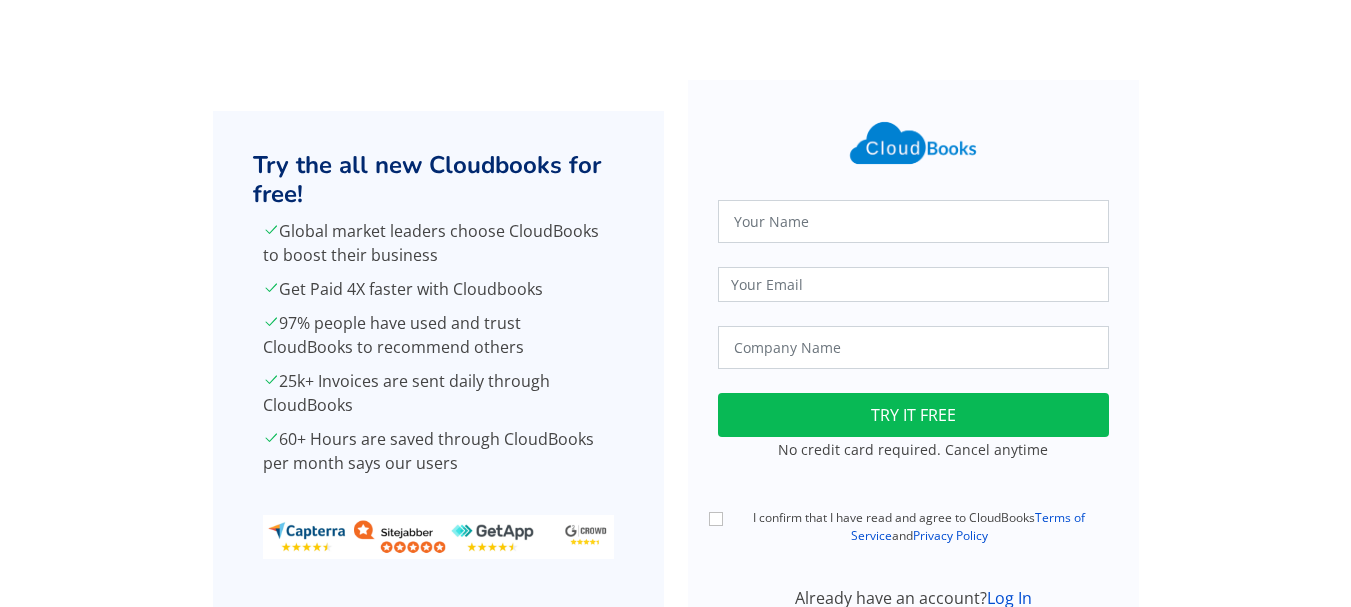 scroll, scrollTop: 0, scrollLeft: 0, axis: both 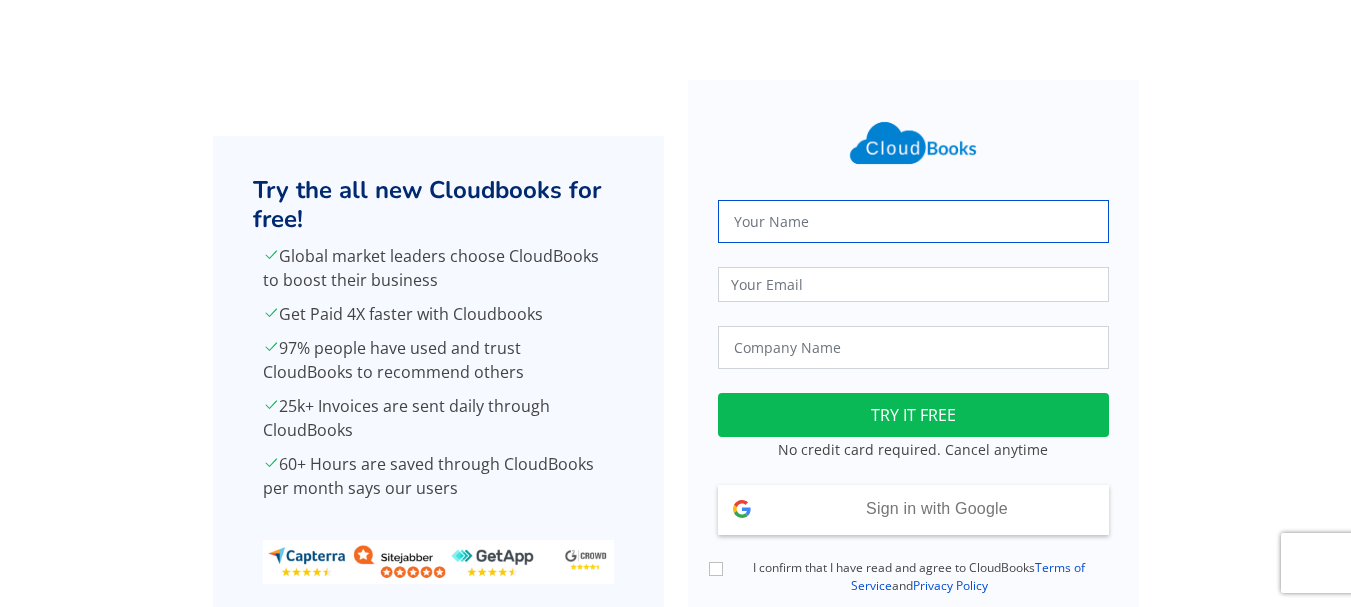 click at bounding box center [913, 221] 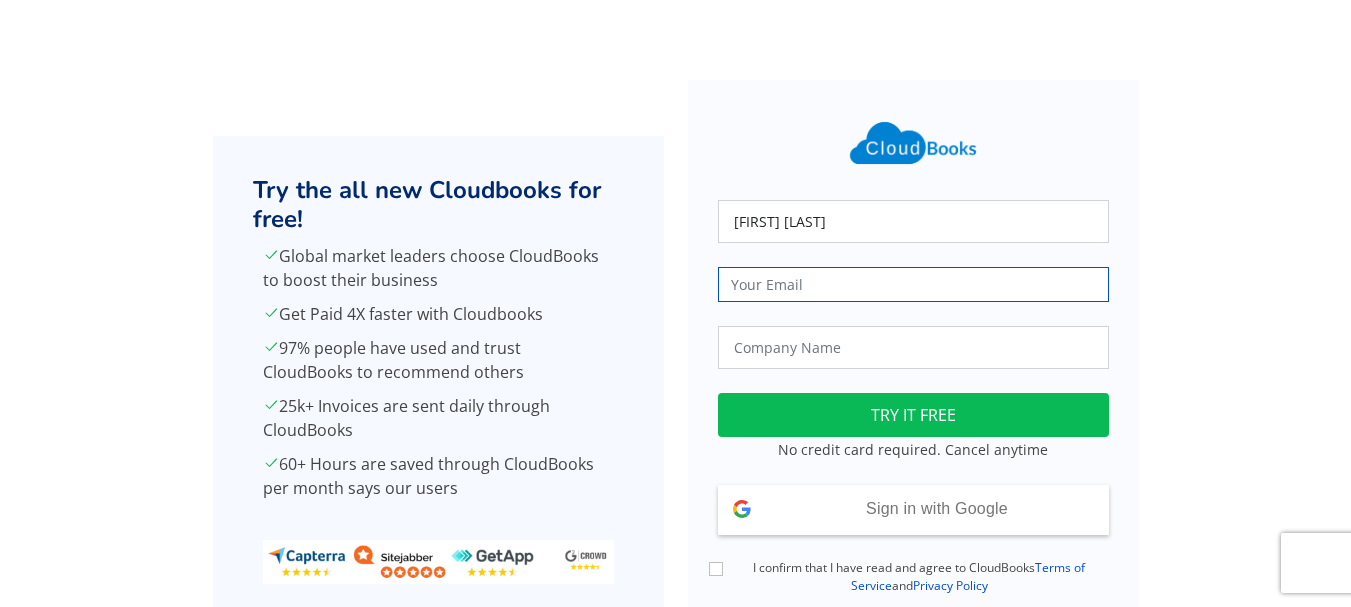 click at bounding box center [913, 284] 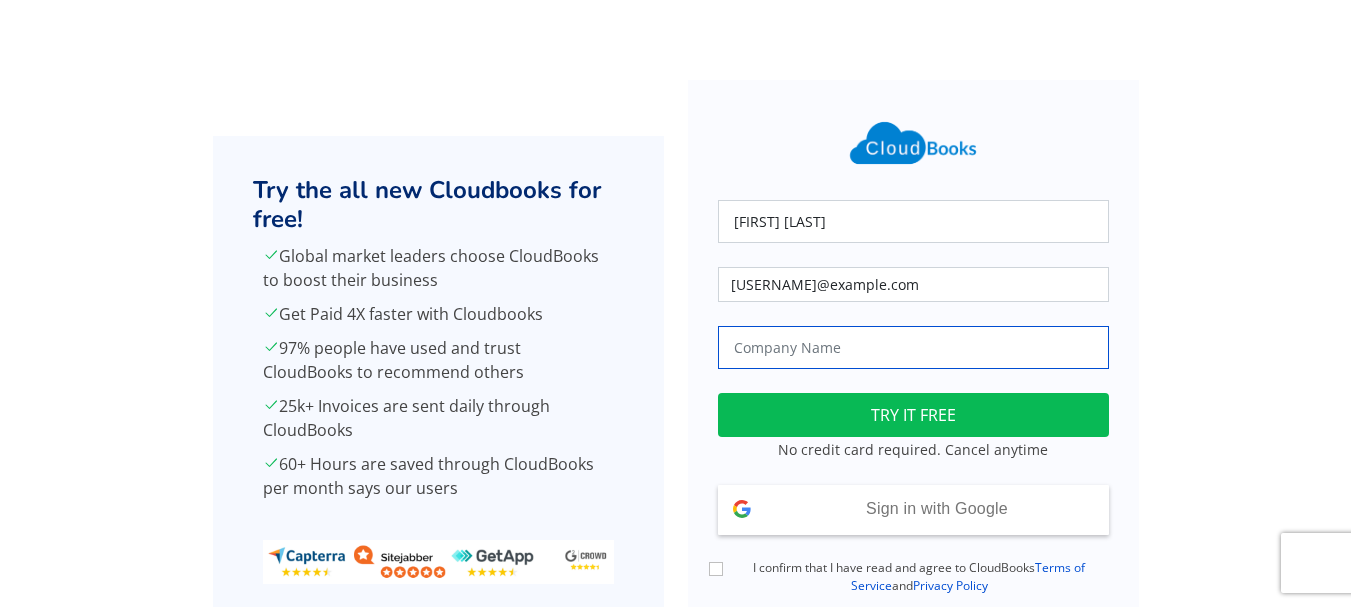 click at bounding box center (913, 347) 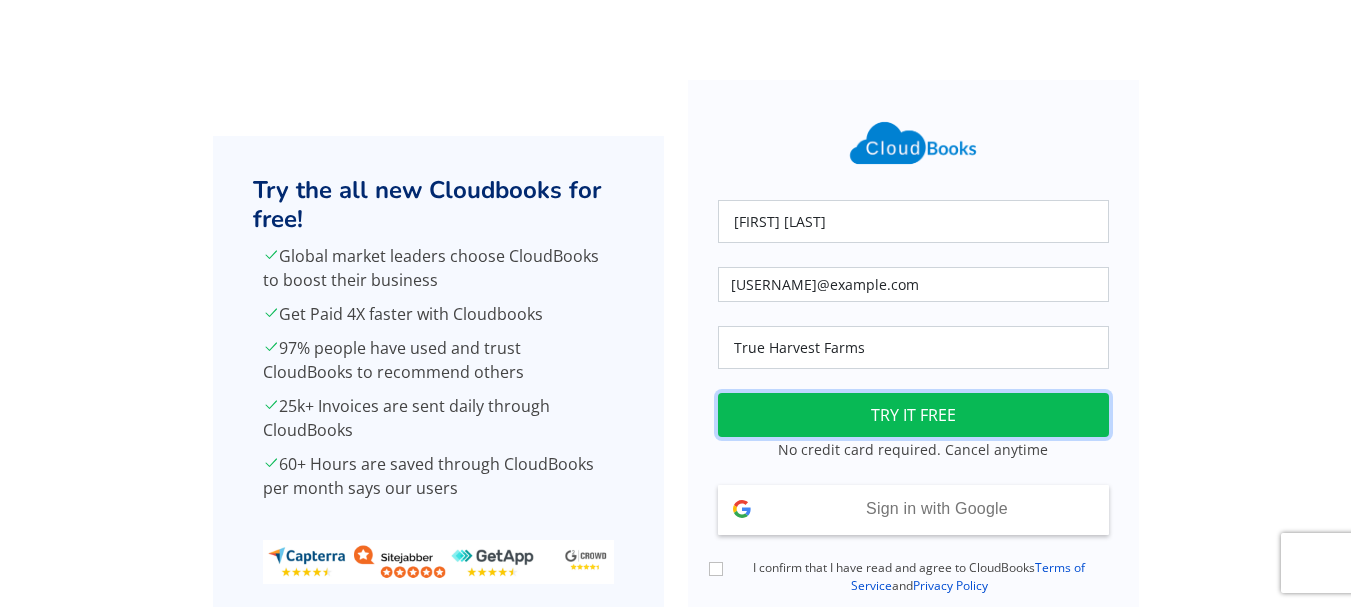 click on "TRY IT FREE" at bounding box center [913, 415] 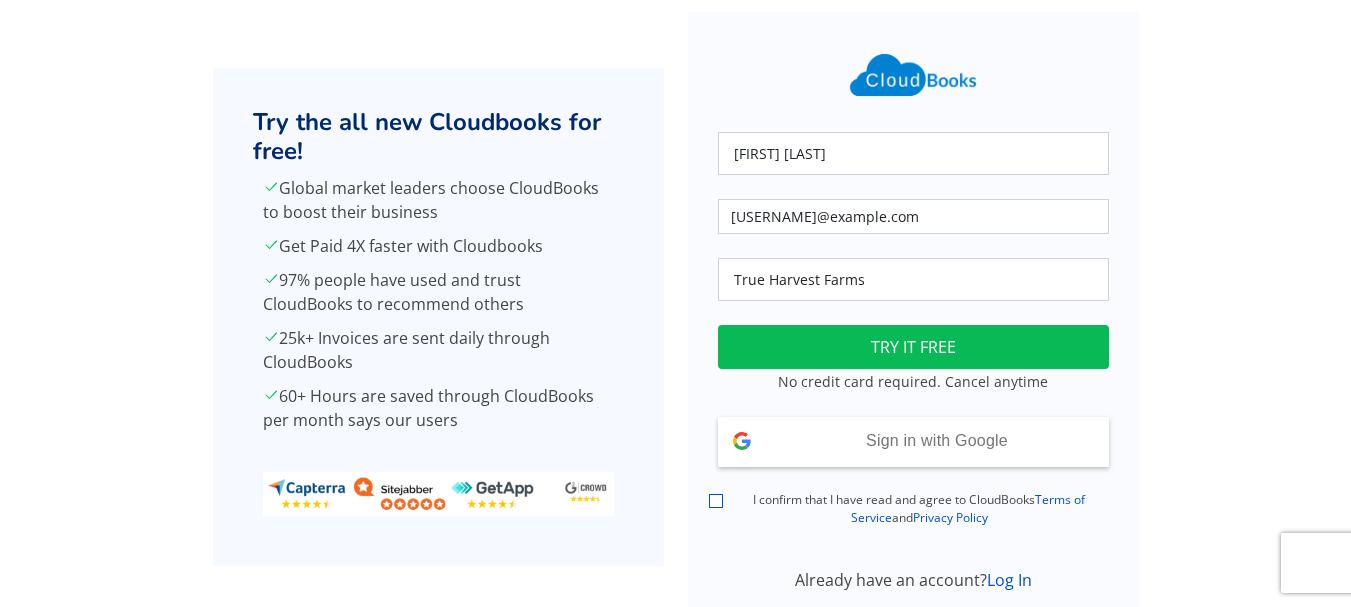 scroll, scrollTop: 126, scrollLeft: 0, axis: vertical 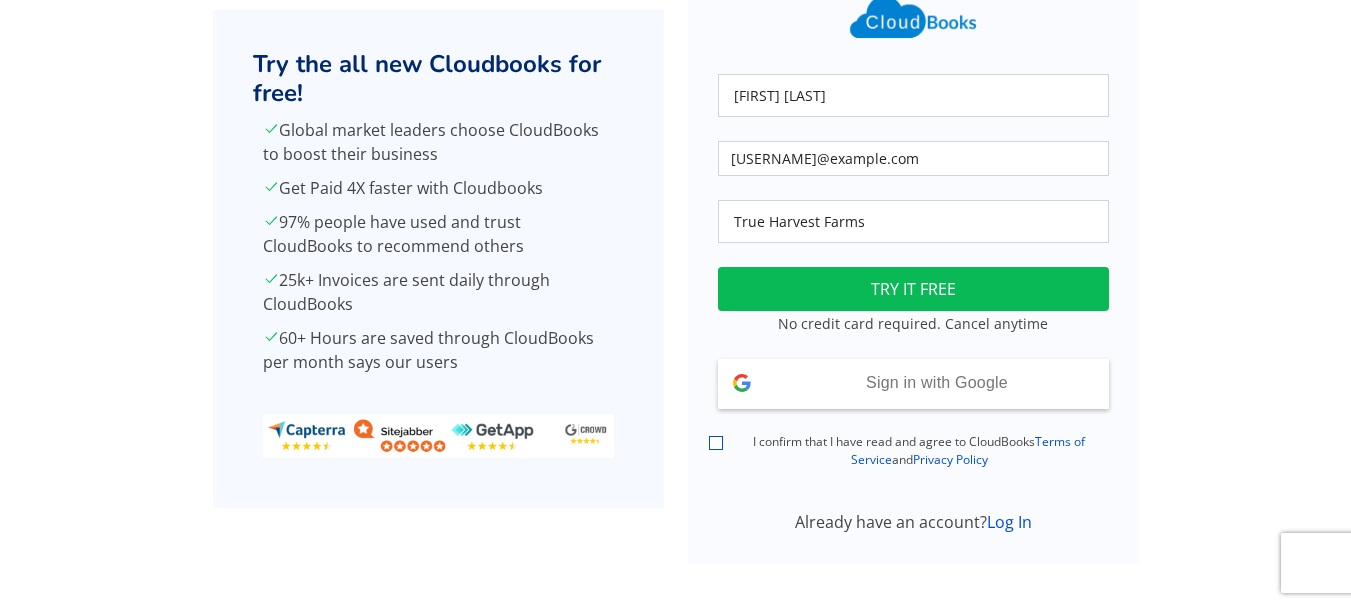click on "I confirm that I have read and agree to CloudBooks  Terms of Service  and  Privacy Policy" at bounding box center [716, 443] 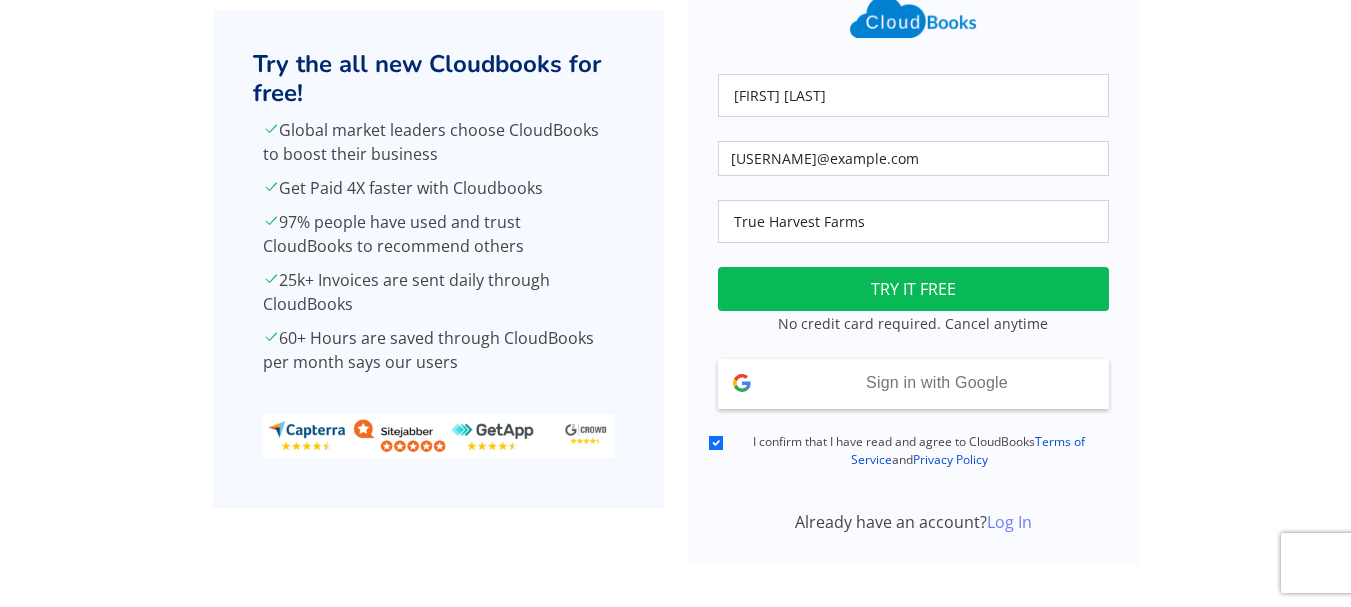click on "Log In" at bounding box center [1009, 522] 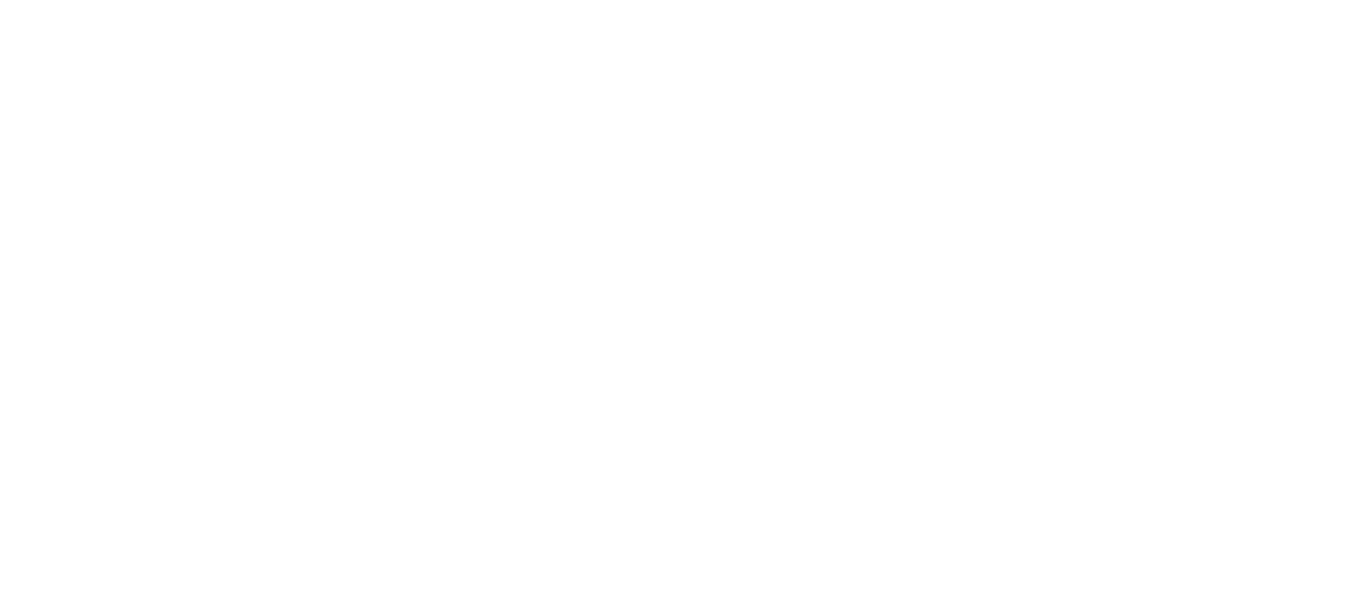 scroll, scrollTop: 0, scrollLeft: 0, axis: both 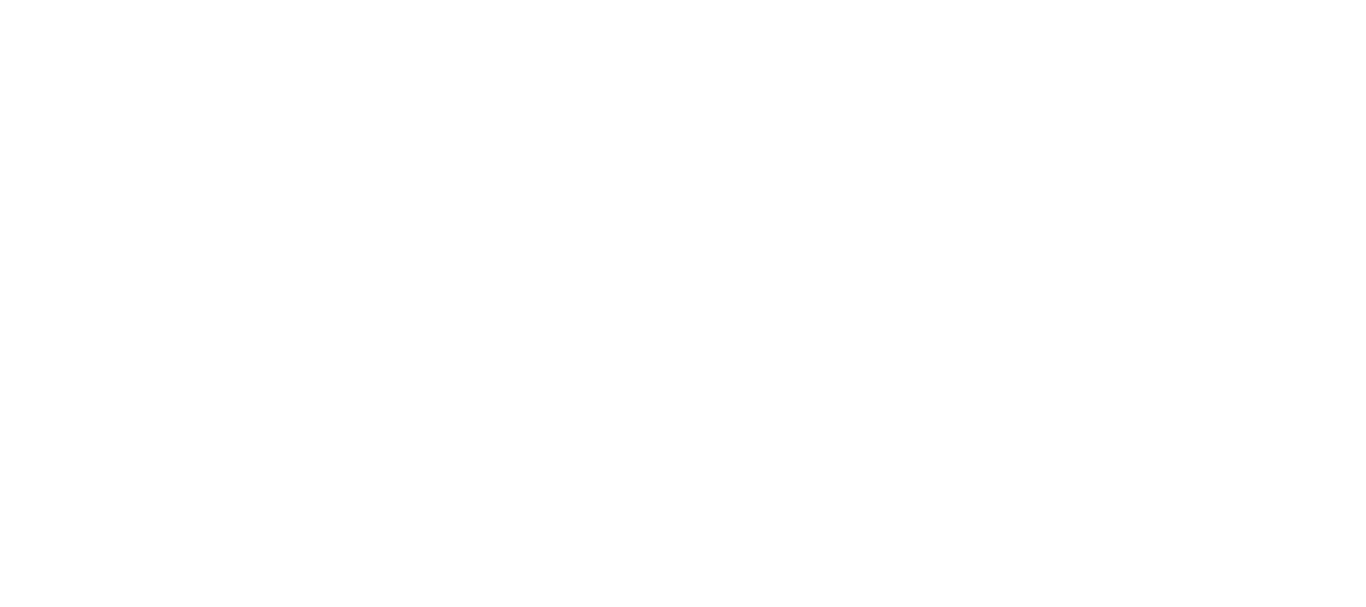 select on "365" 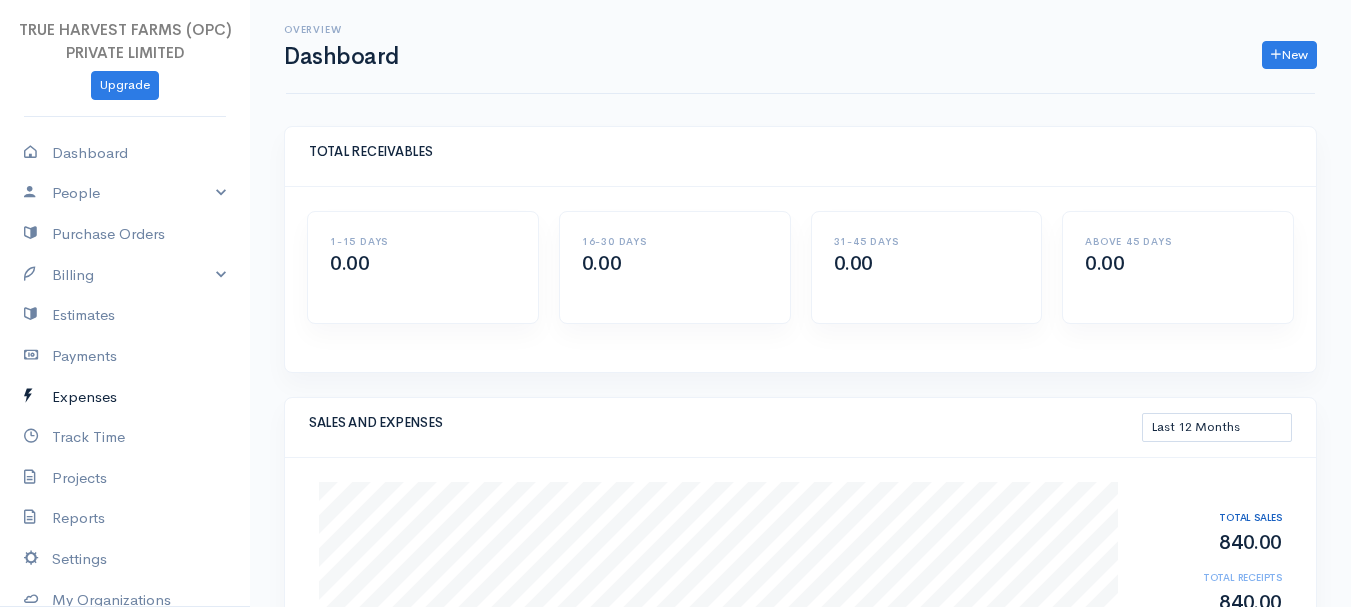 click on "Expenses" at bounding box center (125, 397) 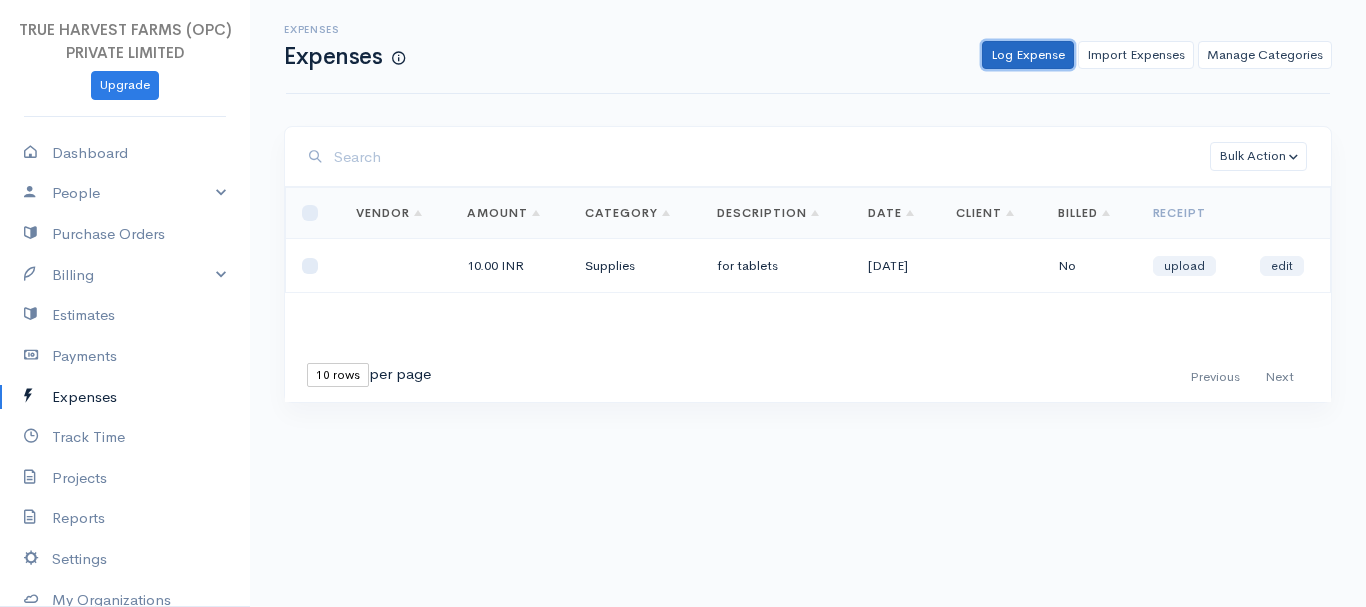 click on "Log Expense" at bounding box center (1028, 55) 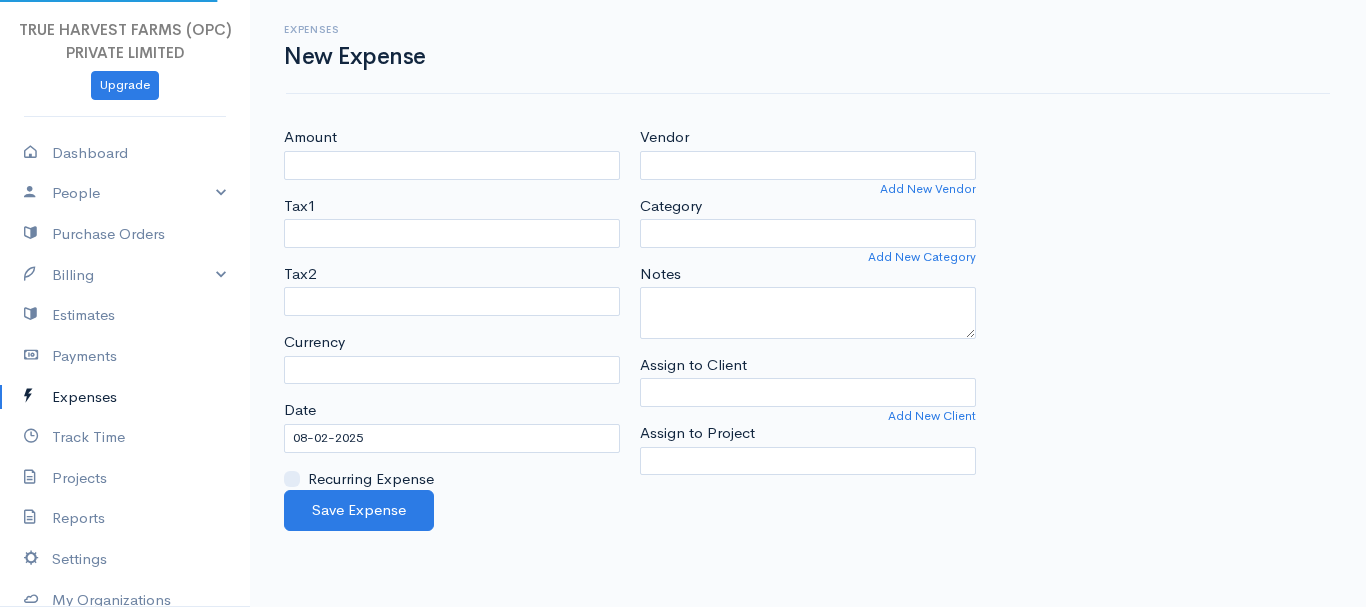 select on "INR" 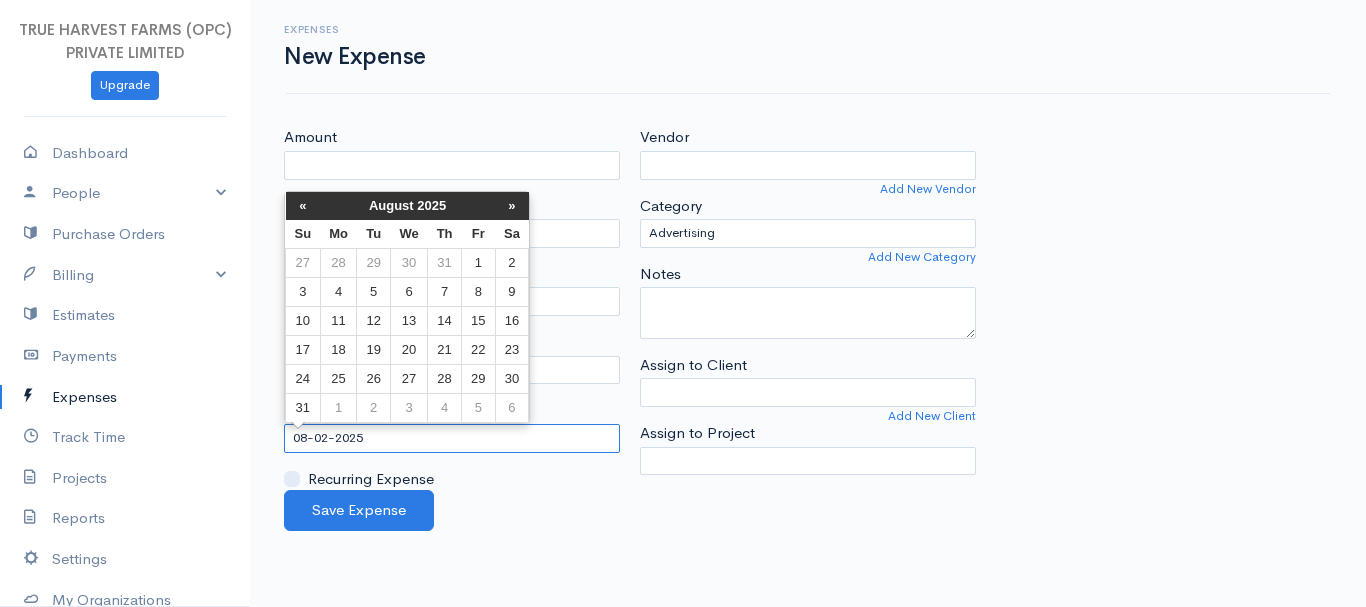 click on "08-02-2025" at bounding box center [452, 438] 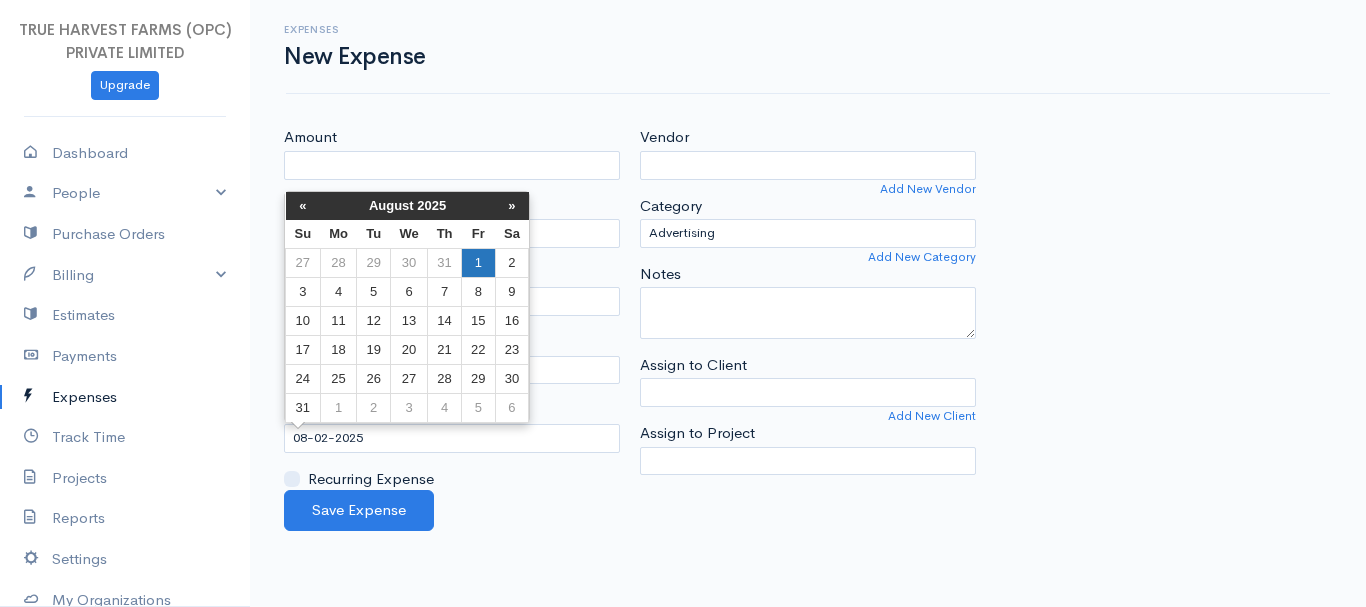 click on "1" at bounding box center [478, 262] 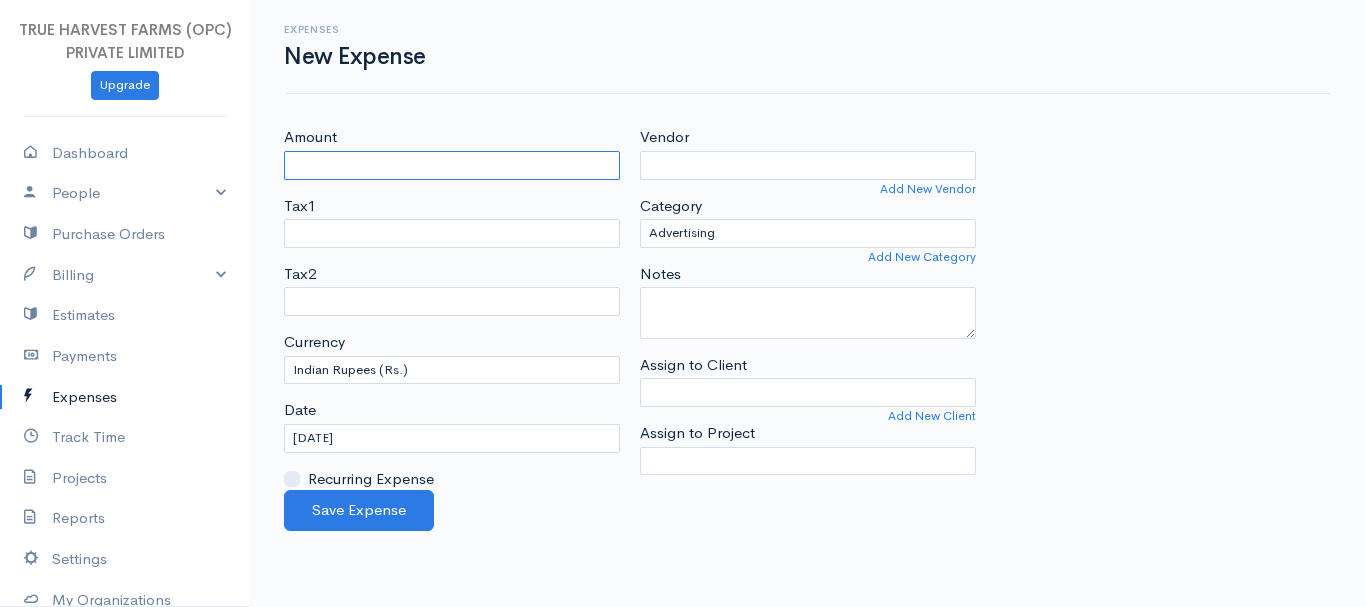 click on "Amount" at bounding box center [452, 165] 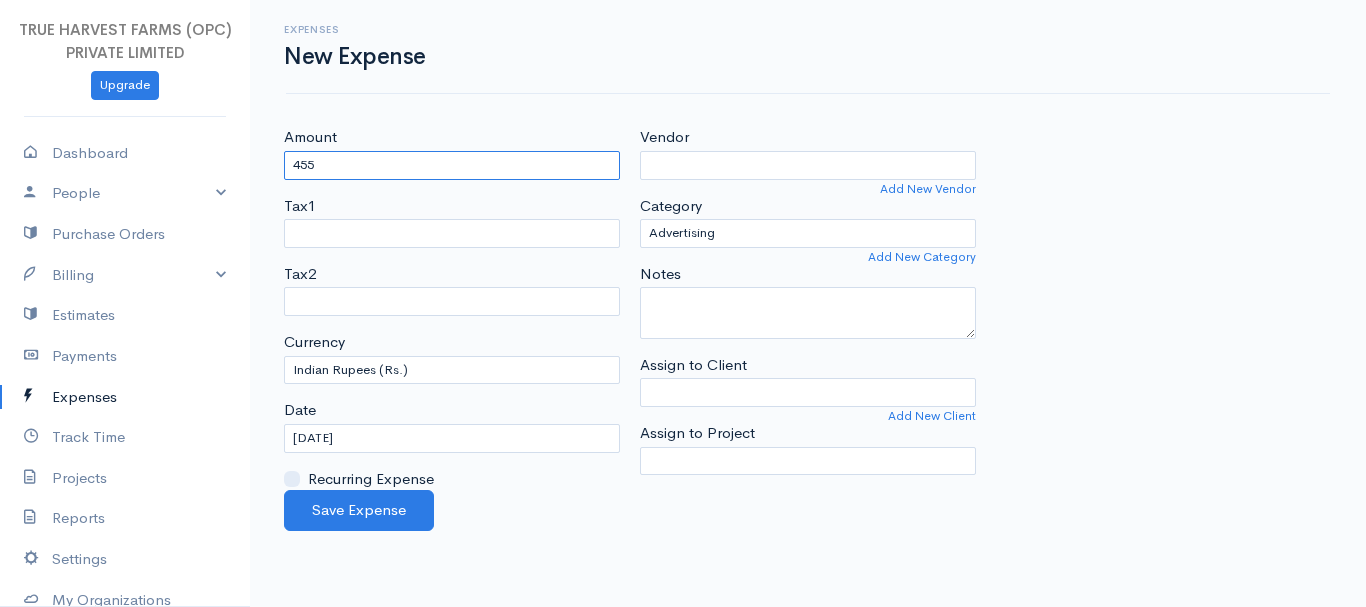 type on "455" 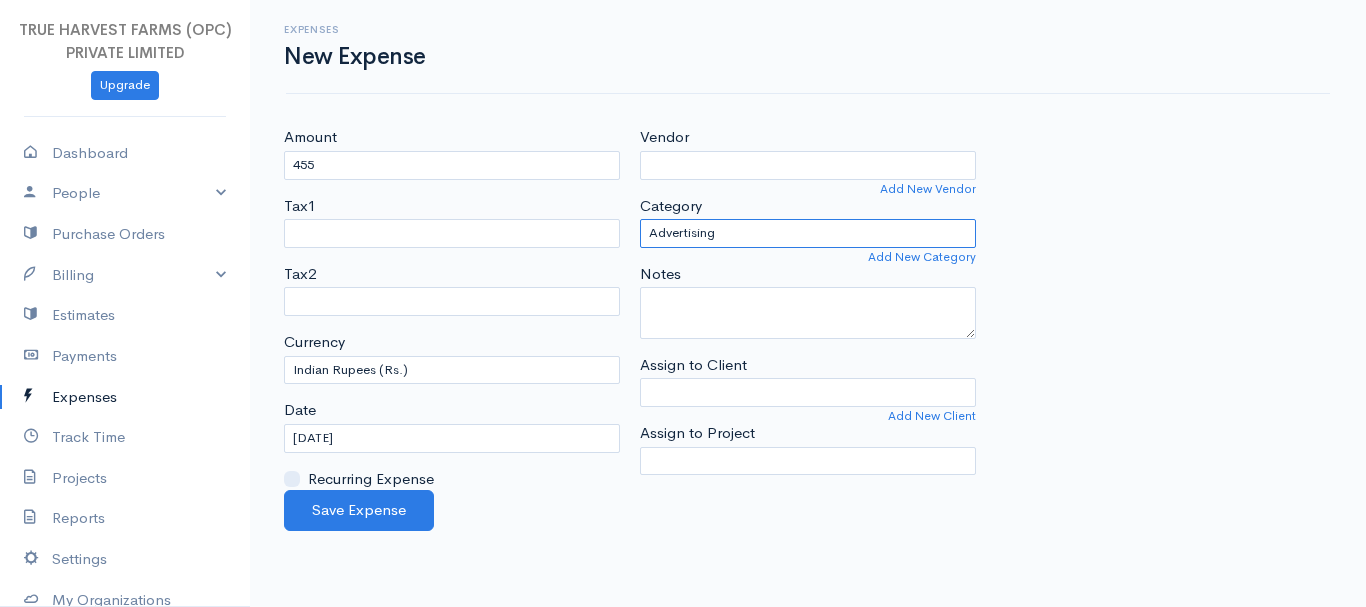 click on "Advertising Car & Truck Expenses Contractors Education Education and Training Employee Benefits Hardware Meals & Entertainment Other Expenses Personal Professional Services Rent or Lease Supplies Travel Utilities" at bounding box center (808, 233) 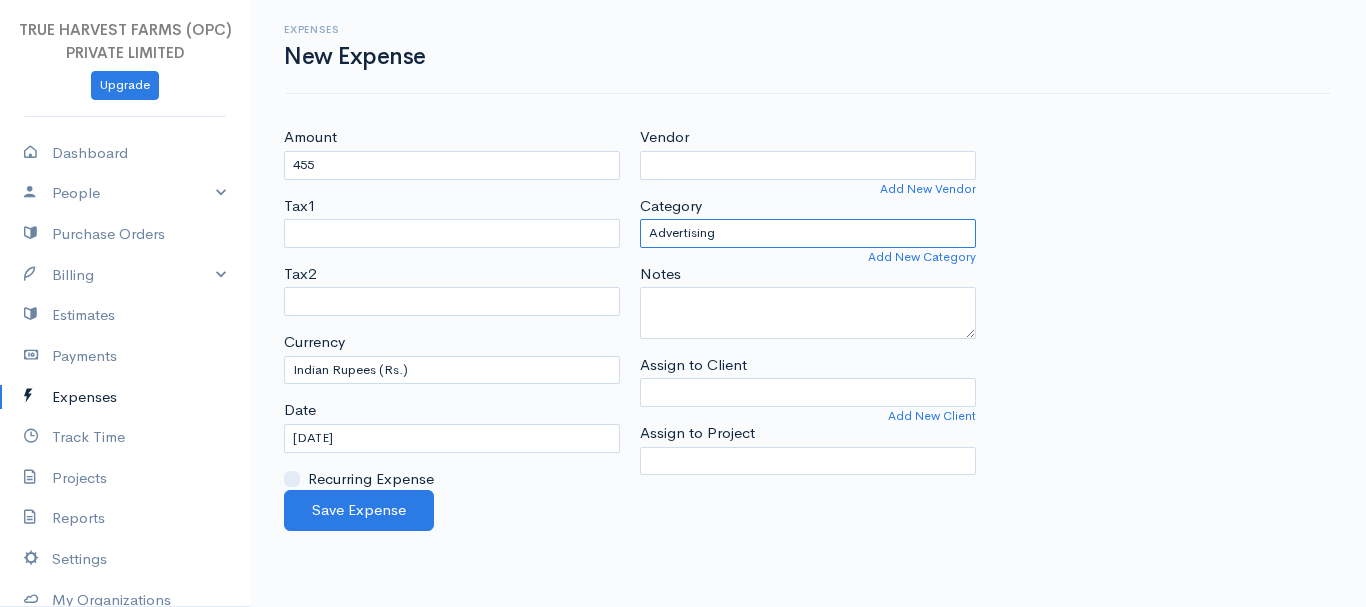 select on "Supplies" 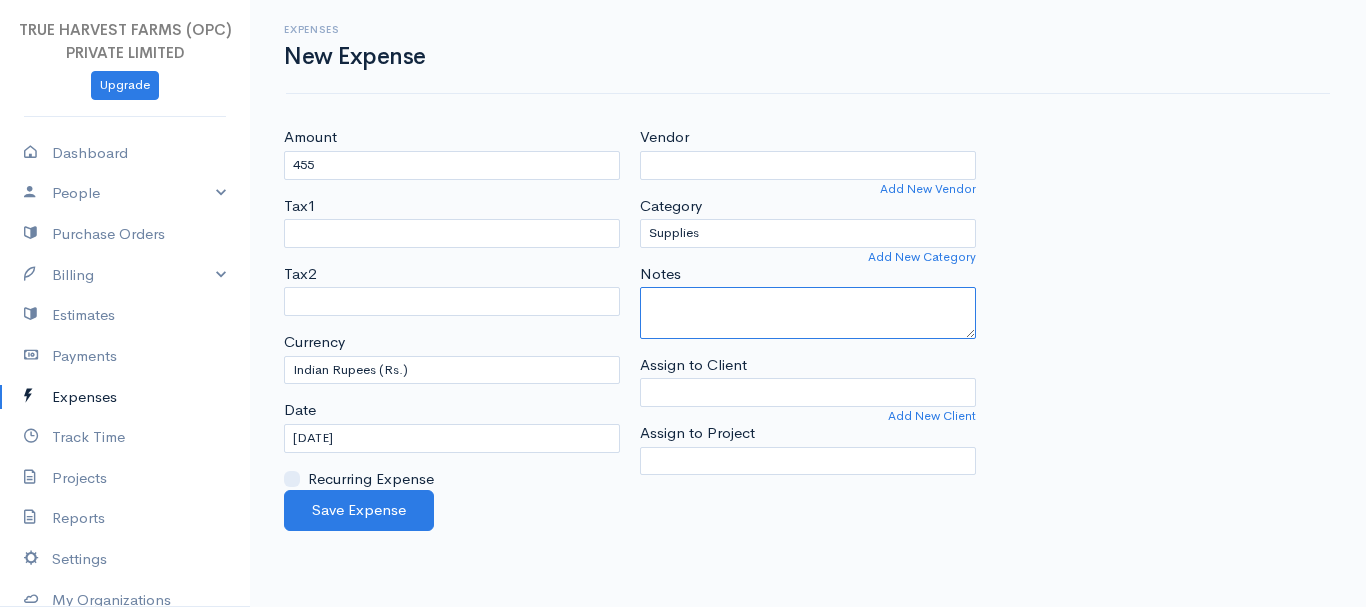 click on "Notes" at bounding box center (808, 313) 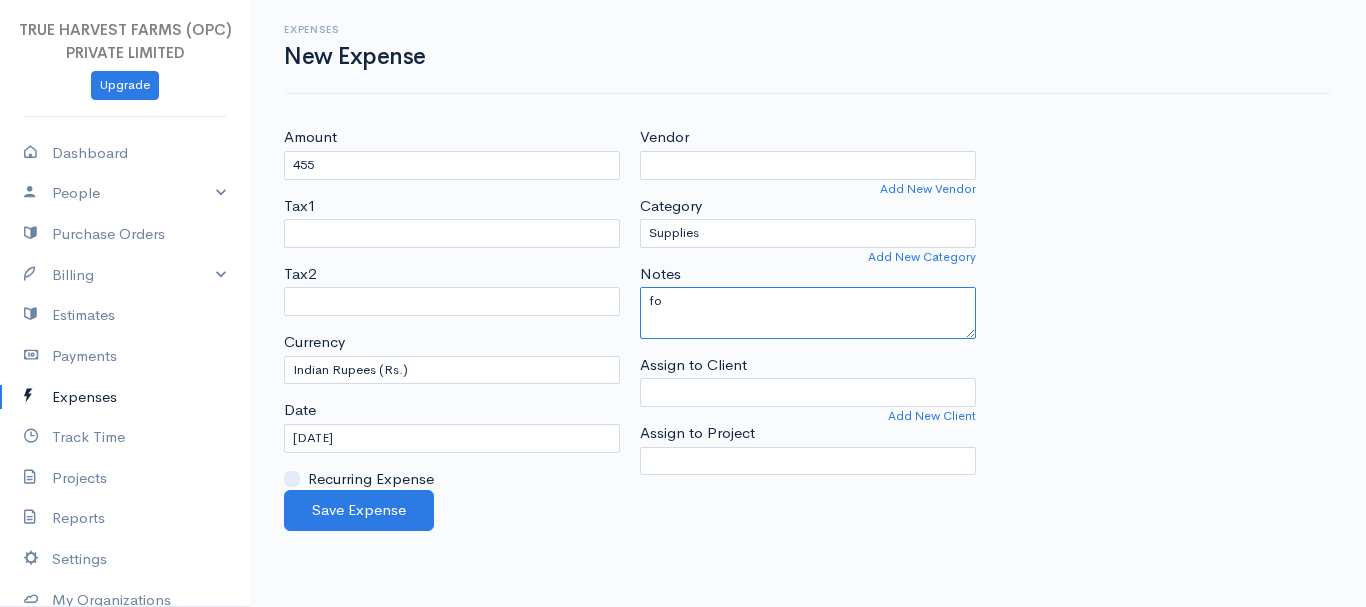 type on "f" 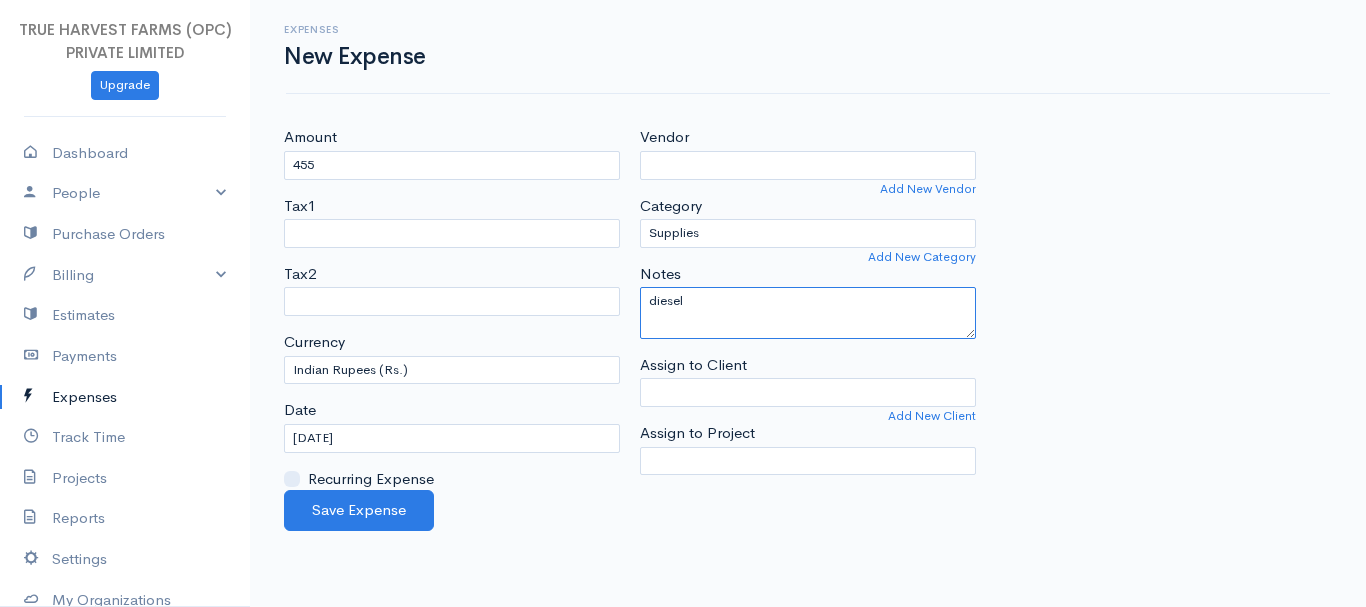 type on "diesel" 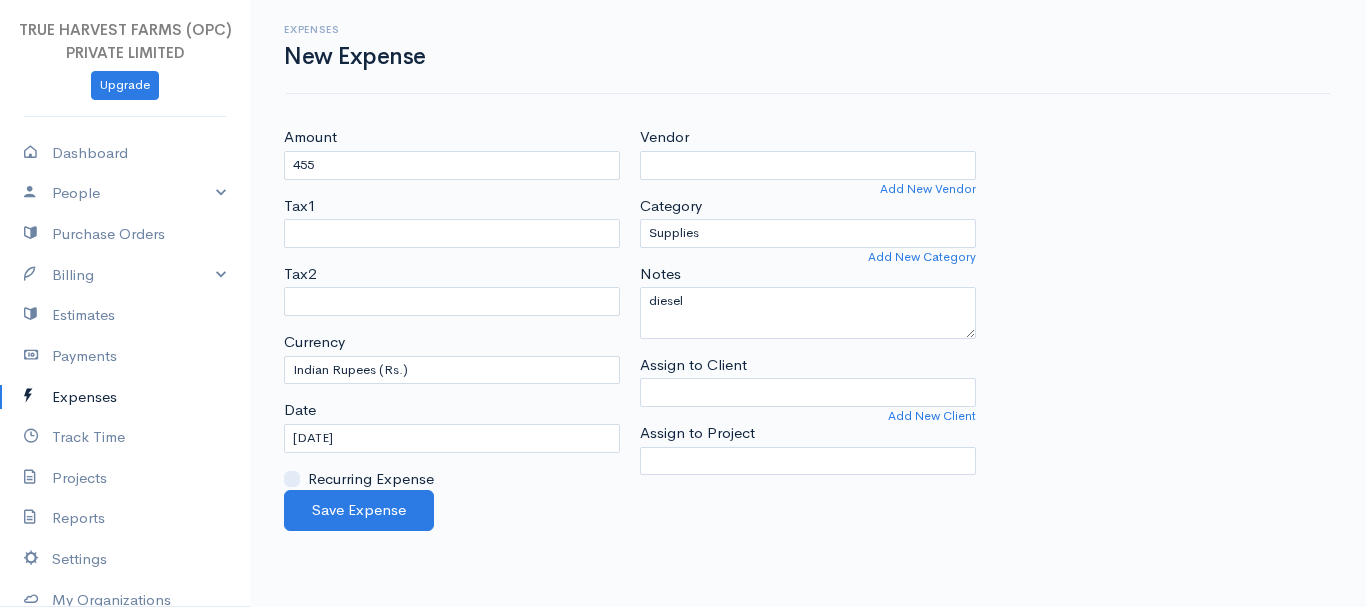 click on "Expenses
New Expense" at bounding box center [808, 46] 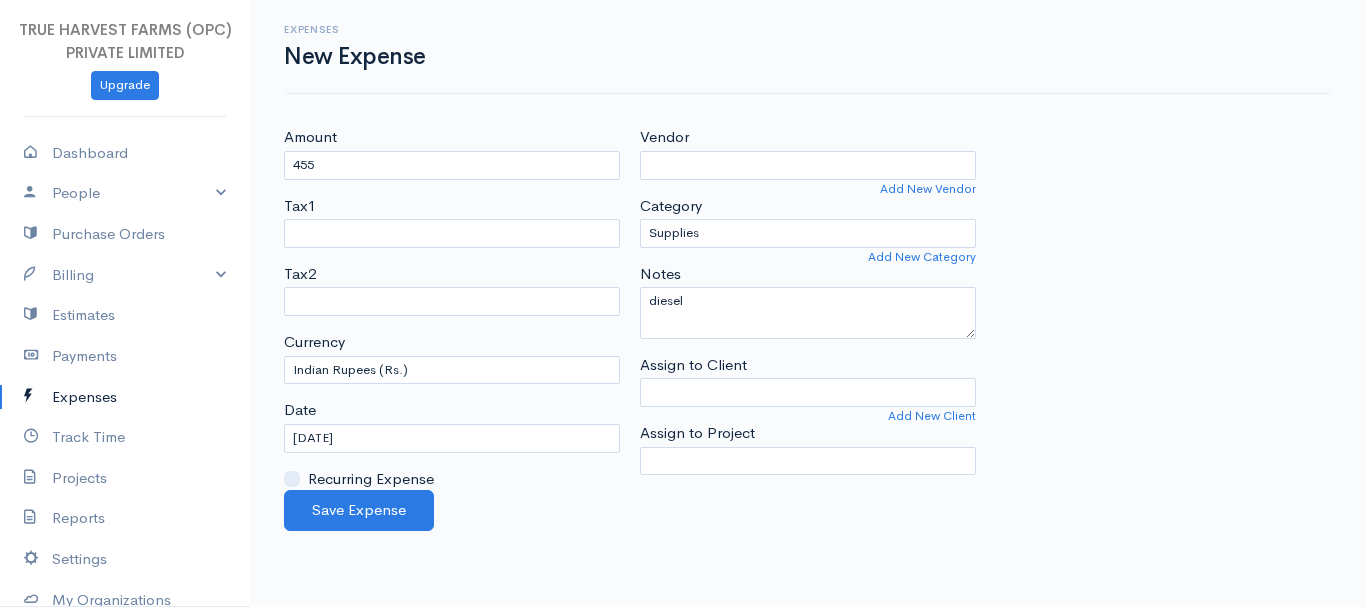 click on "Expenses
New Expense
Amount 455 Tax1 Tax2 Currency U.S. Dollars ($) Canadian Dollars ($) British Pounds Sterling (£) Euros (€) Australian Dollars ($) Afghani (Af) Algerian Dinar (د.ج) Argentine Pesos ($) Armenian Dram (Դ) Aruban Guilder/Florin (ƒ) Azerbaijanian Manat (ман) Bahamian Dollar ($) Bahraini Dinar (.د.ب) Balboa (B/.) Bangladeshi Taka (৳) Barbadian Dollars ($) Belarusian Ruble (Br) Belize Dollar ($) Bermudian Dollar ($) Bolivar Fuerte (Bs F) Boliviano (Bs.) Botswana Pula (P) Brazilian Reais (R$) Brunei Dollar ($) Bulgarian Lev (лв) Burmese Kyat (K) Burundi Franc (₣) Cape Verde Escudo ($) Cayman Islands Dollar ($) CFA Franc BCEAO (₣) CFP Franc (₣) Chilean Peso ($) Chinese Renminbi (¥) Columbian Pesos ($) Cordoba Oro (C$)" at bounding box center (808, 265) 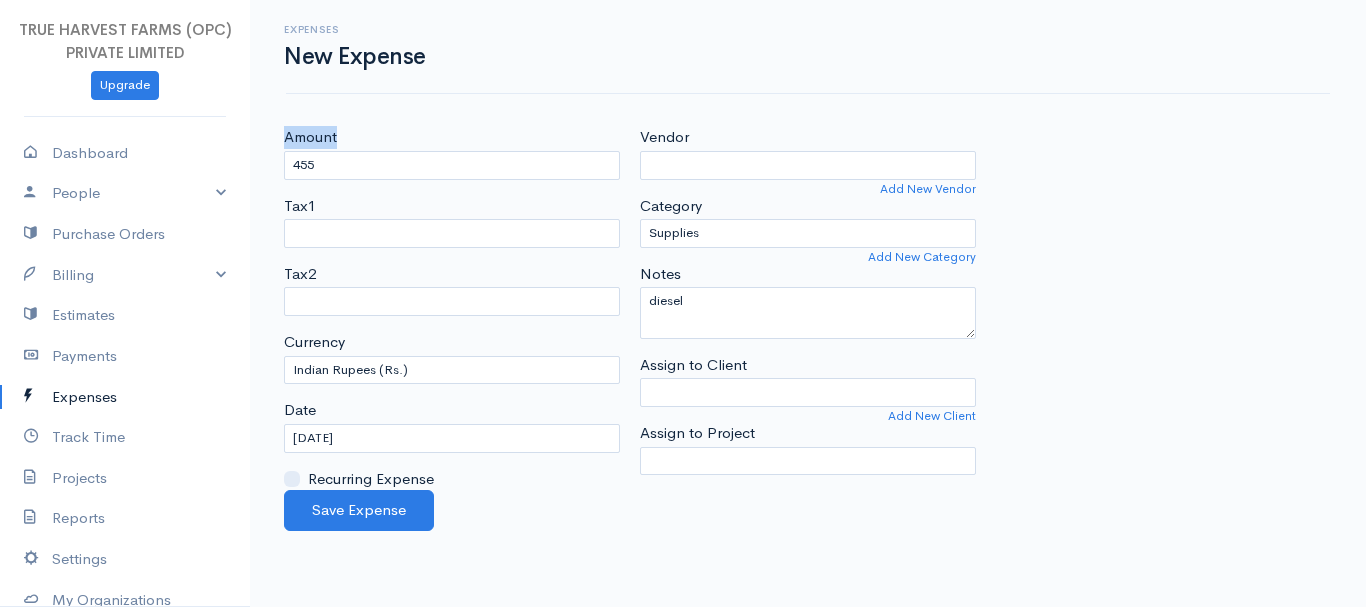 click on "Expenses
New Expense
Amount 455 Tax1 Tax2 Currency U.S. Dollars ($) Canadian Dollars ($) British Pounds Sterling (£) Euros (€) Australian Dollars ($) Afghani (Af) Algerian Dinar (د.ج) Argentine Pesos ($) Armenian Dram (Դ) Aruban Guilder/Florin (ƒ) Azerbaijanian Manat (ман) Bahamian Dollar ($) Bahraini Dinar (.د.ب) Balboa (B/.) Bangladeshi Taka (৳) Barbadian Dollars ($) Belarusian Ruble (Br) Belize Dollar ($) Bermudian Dollar ($) Bolivar Fuerte (Bs F) Boliviano (Bs.) Botswana Pula (P) Brazilian Reais (R$) Brunei Dollar ($) Bulgarian Lev (лв) Burmese Kyat (K) Burundi Franc (₣) Cape Verde Escudo ($) Cayman Islands Dollar ($) CFA Franc BCEAO (₣) CFP Franc (₣) Chilean Peso ($) Chinese Renminbi (¥) Columbian Pesos ($) Cordoba Oro (C$)" at bounding box center (808, 265) 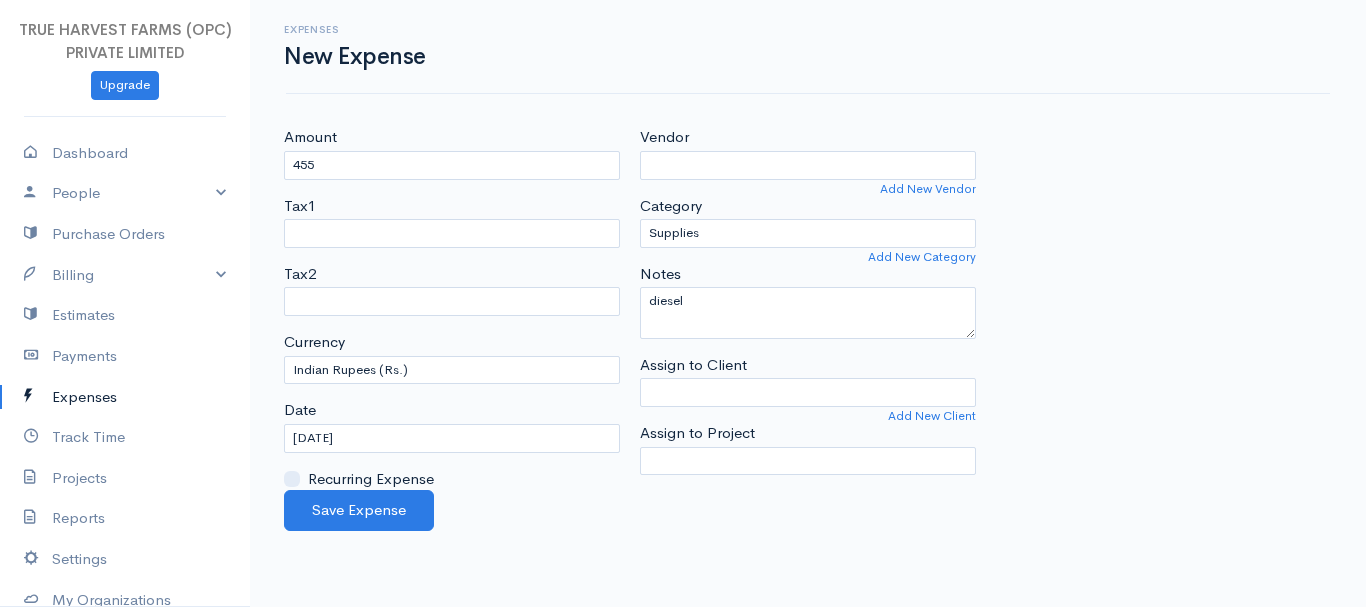 click on "Expenses
New Expense
Amount 455 Tax1 Tax2 Currency U.S. Dollars ($) Canadian Dollars ($) British Pounds Sterling (£) Euros (€) Australian Dollars ($) Afghani (Af) Algerian Dinar (د.ج) Argentine Pesos ($) Armenian Dram (Դ) Aruban Guilder/Florin (ƒ) Azerbaijanian Manat (ман) Bahamian Dollar ($) Bahraini Dinar (.د.ب) Balboa (B/.) Bangladeshi Taka (৳) Barbadian Dollars ($) Belarusian Ruble (Br) Belize Dollar ($) Bermudian Dollar ($) Bolivar Fuerte (Bs F) Boliviano (Bs.) Botswana Pula (P) Brazilian Reais (R$) Brunei Dollar ($) Bulgarian Lev (лв) Burmese Kyat (K) Burundi Franc (₣) Cape Verde Escudo ($) Cayman Islands Dollar ($) CFA Franc BCEAO (₣) CFP Franc (₣) Chilean Peso ($) Chinese Renminbi (¥) Columbian Pesos ($) Cordoba Oro (C$)" at bounding box center [808, 265] 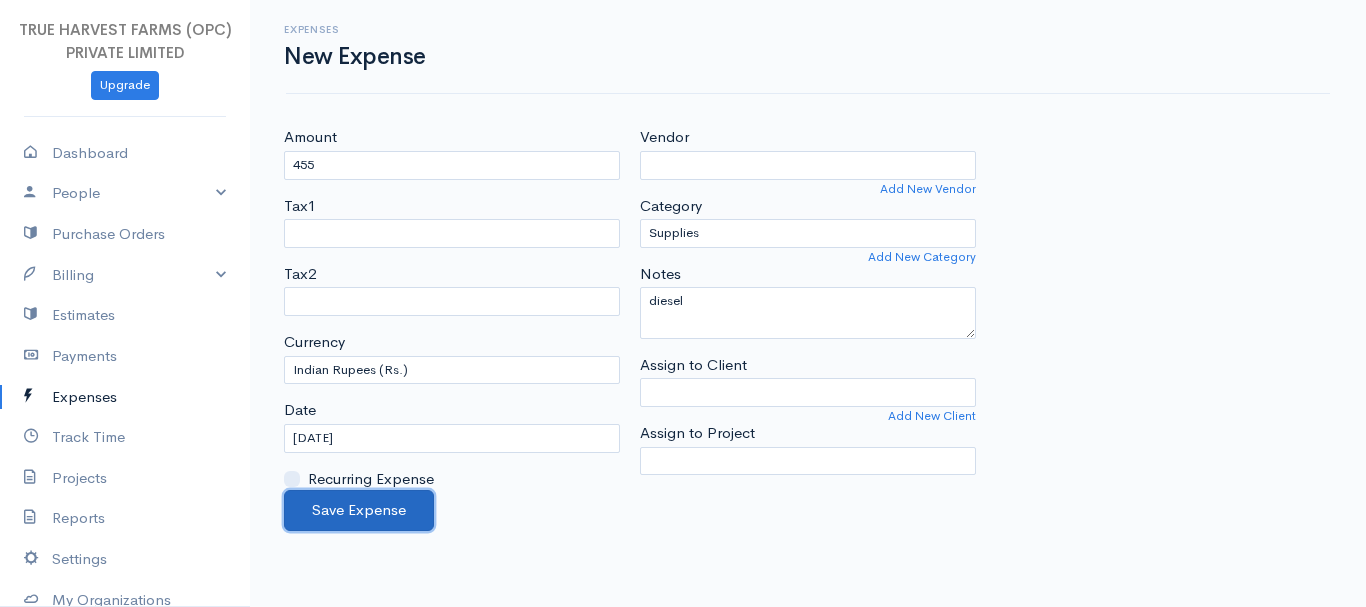 click on "Save Expense" at bounding box center [359, 510] 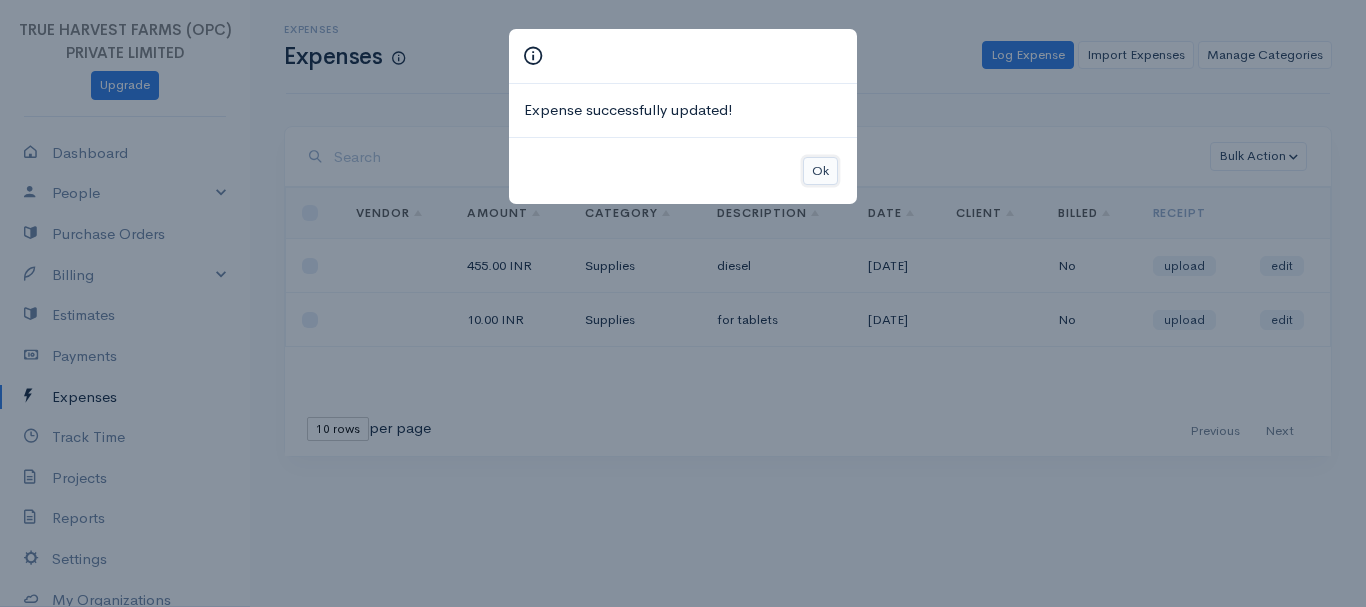 click on "Ok" at bounding box center [820, 171] 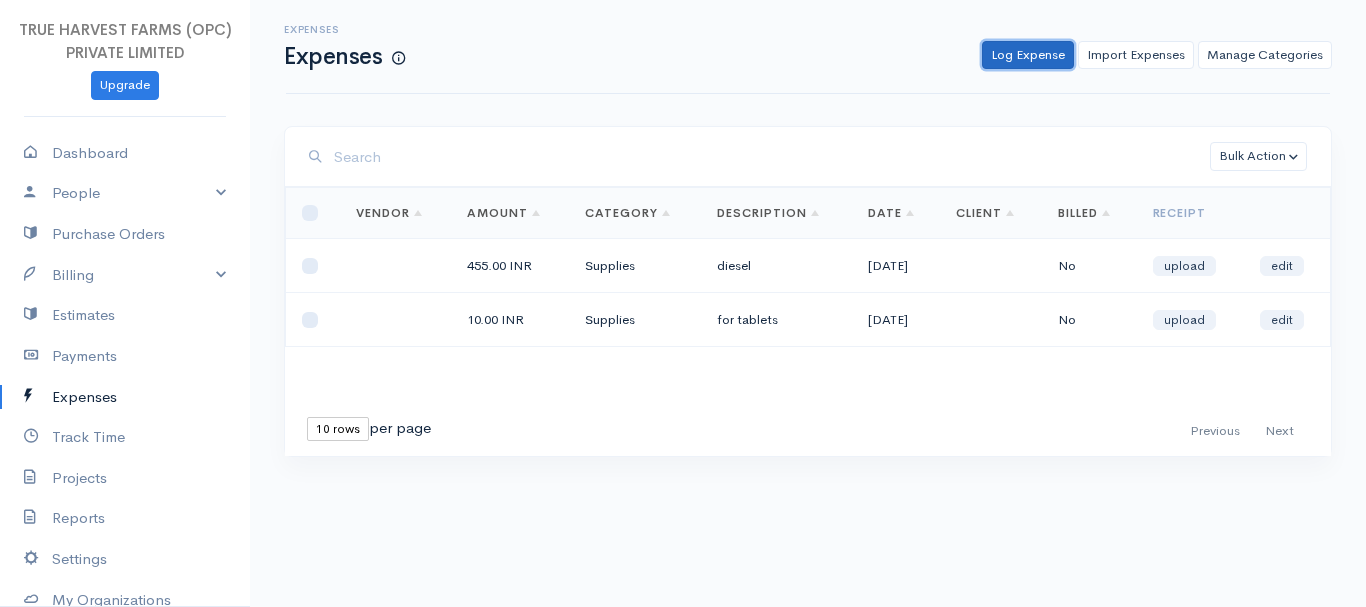 click on "Log Expense" at bounding box center (1028, 55) 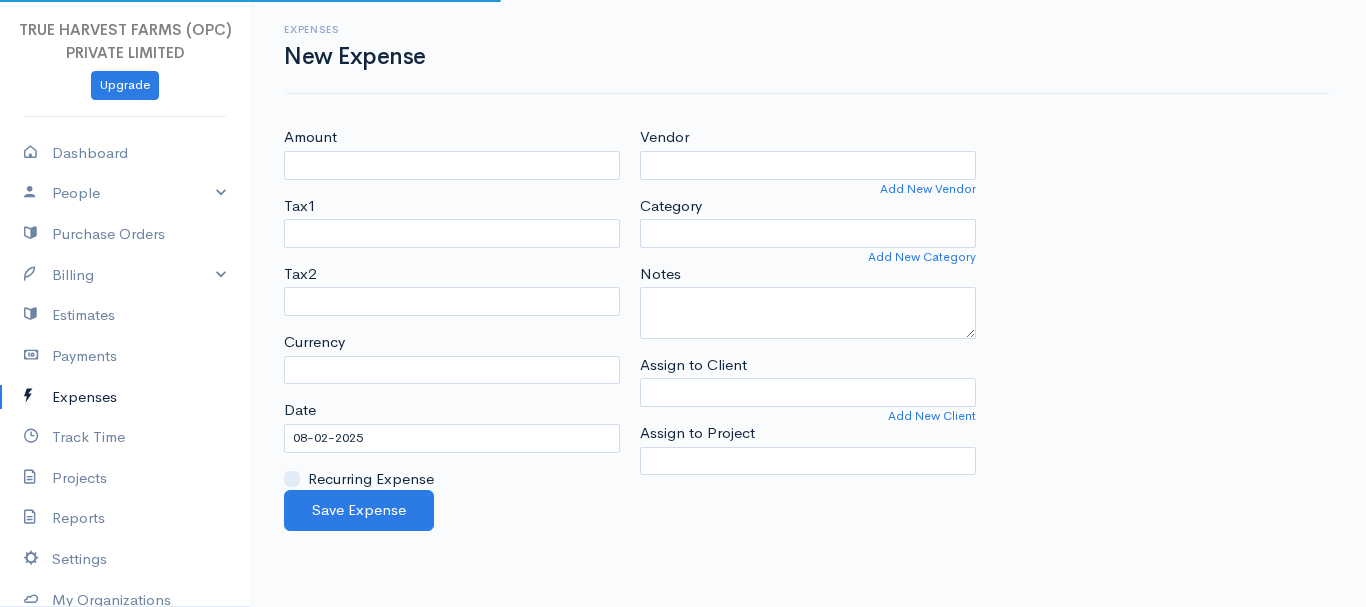 select on "INR" 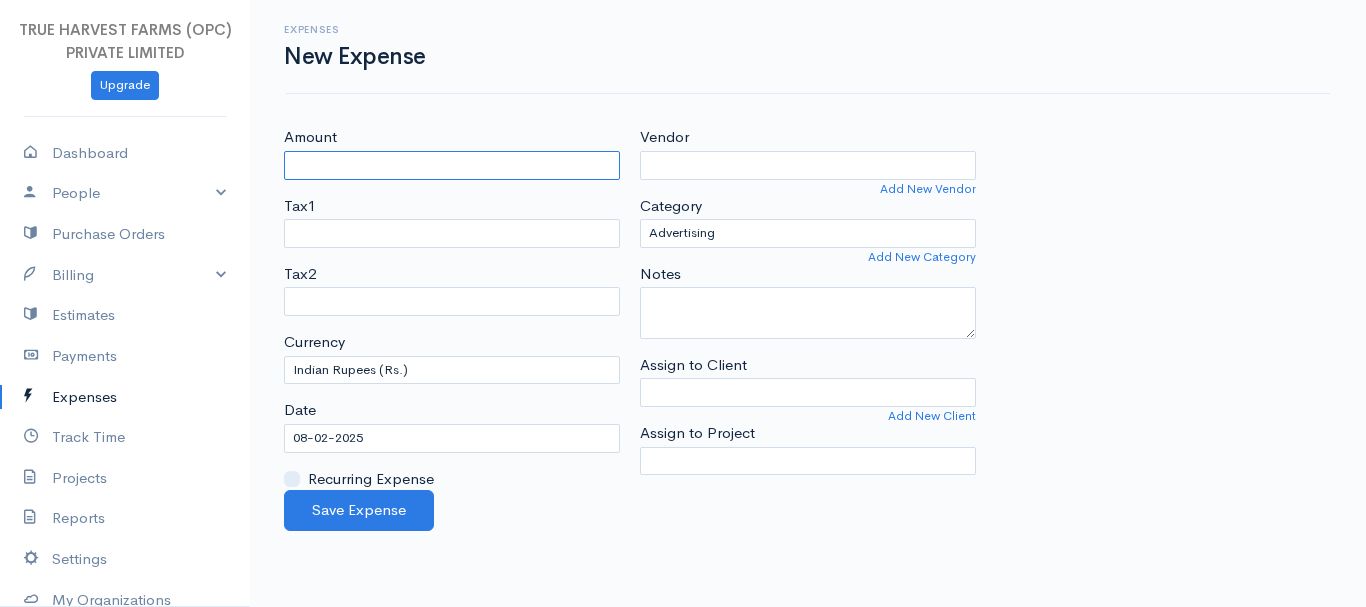click on "Amount" at bounding box center [452, 165] 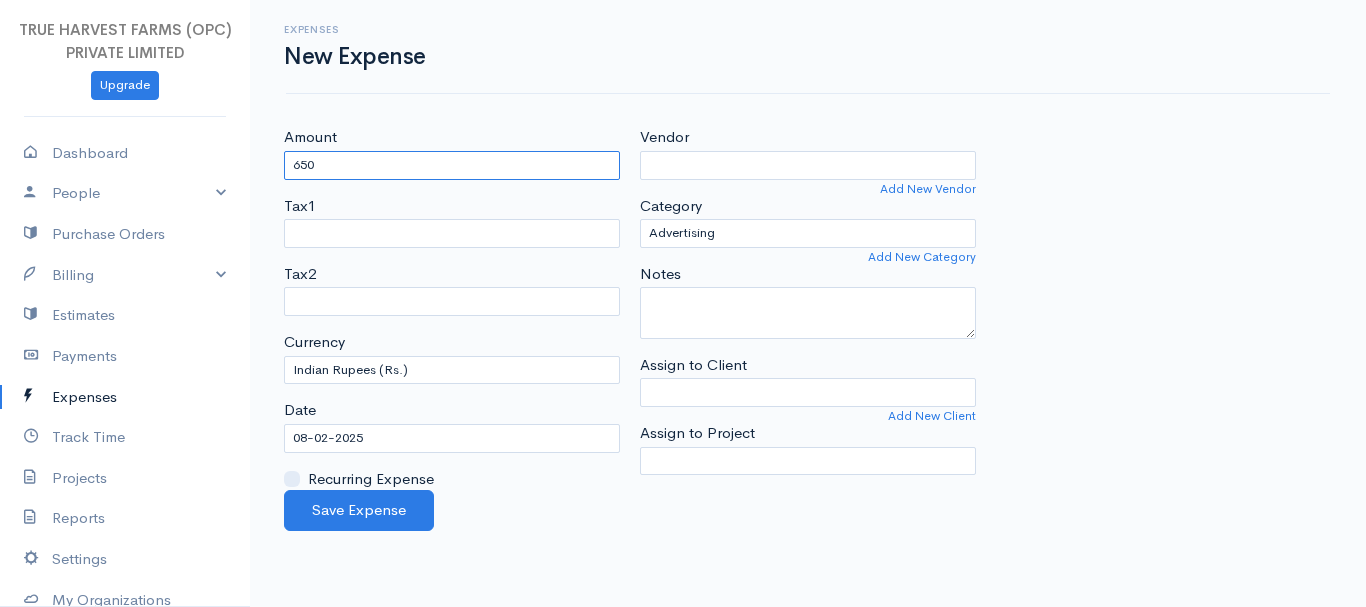 type on "650" 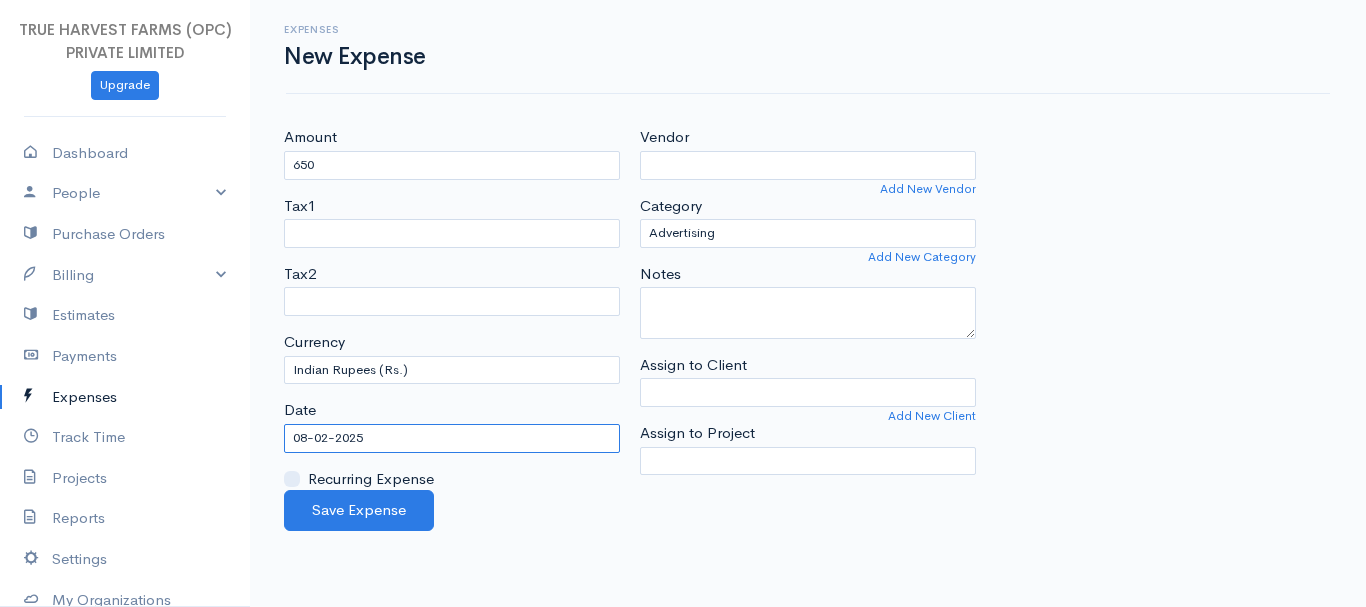 click on "08-02-2025" at bounding box center (452, 438) 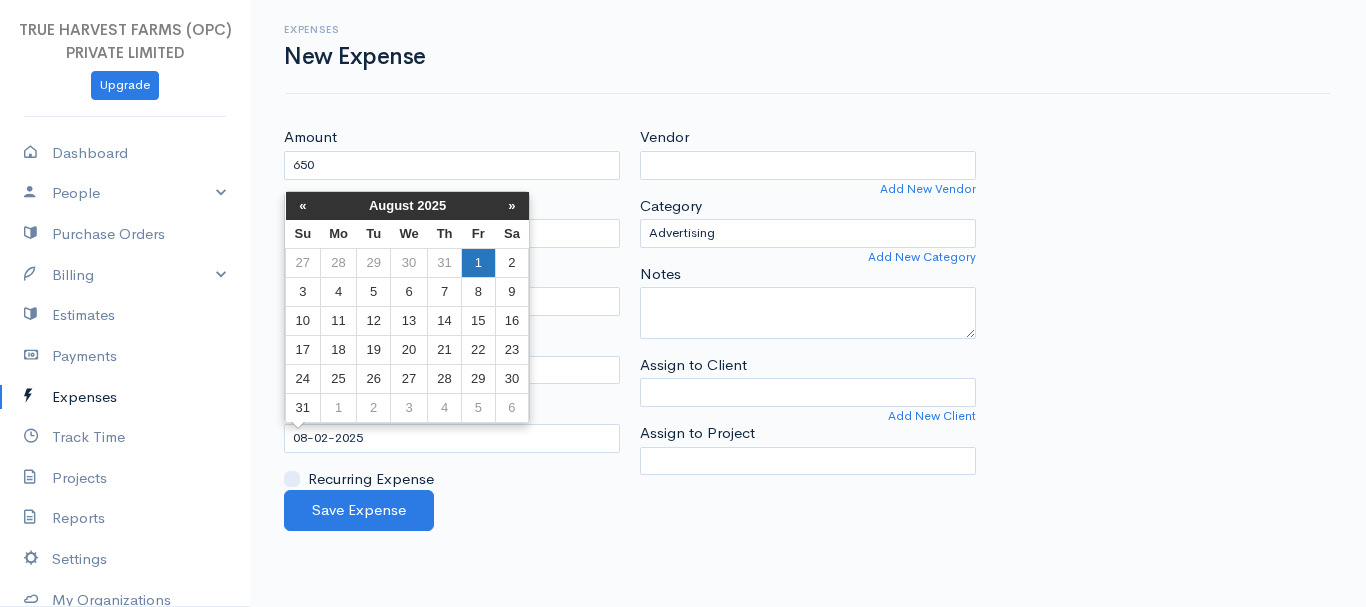 click on "1" at bounding box center (478, 262) 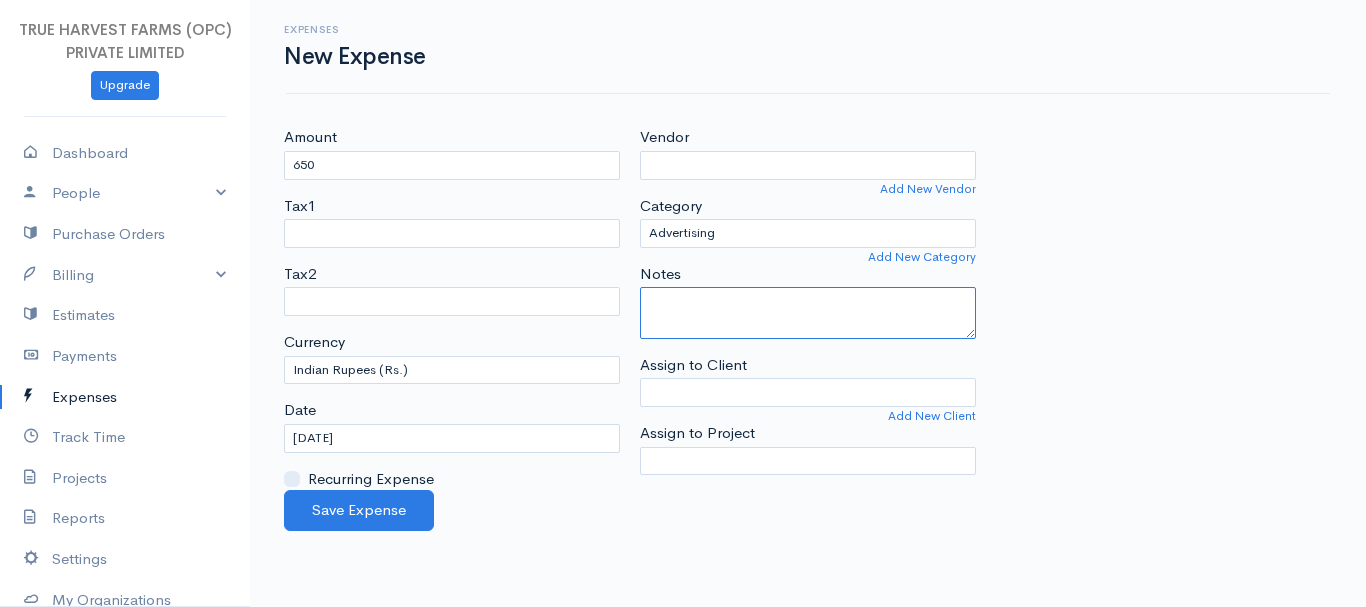 click on "Notes" at bounding box center [808, 313] 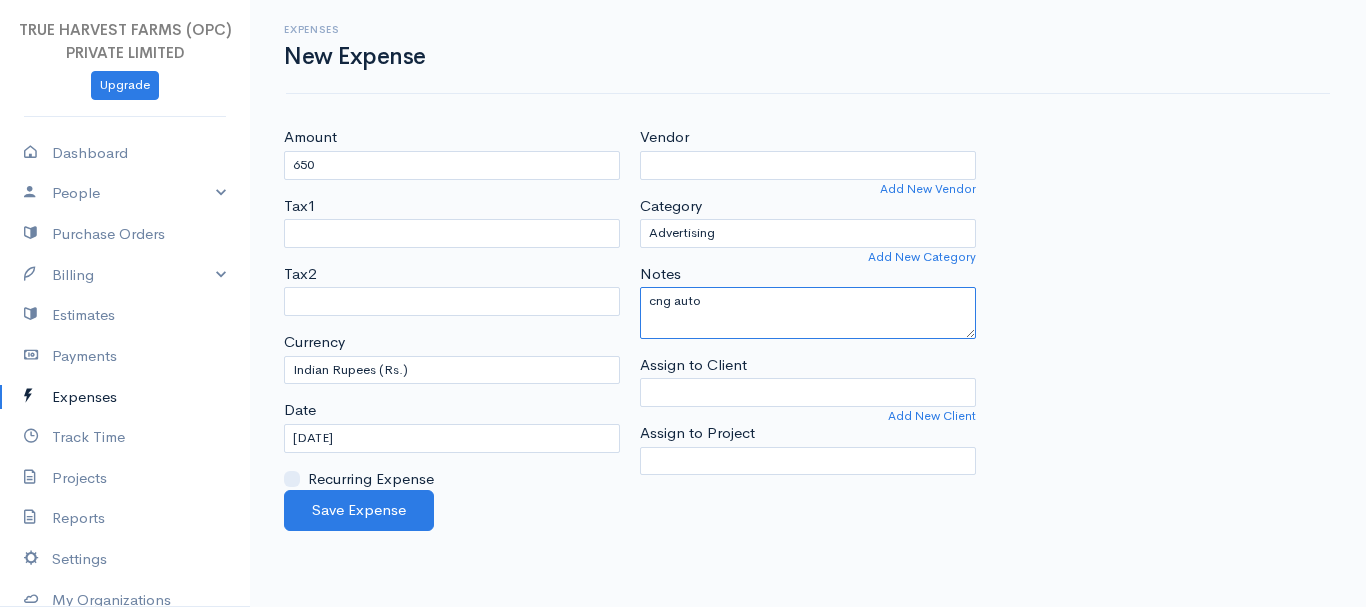 type on "cng auto" 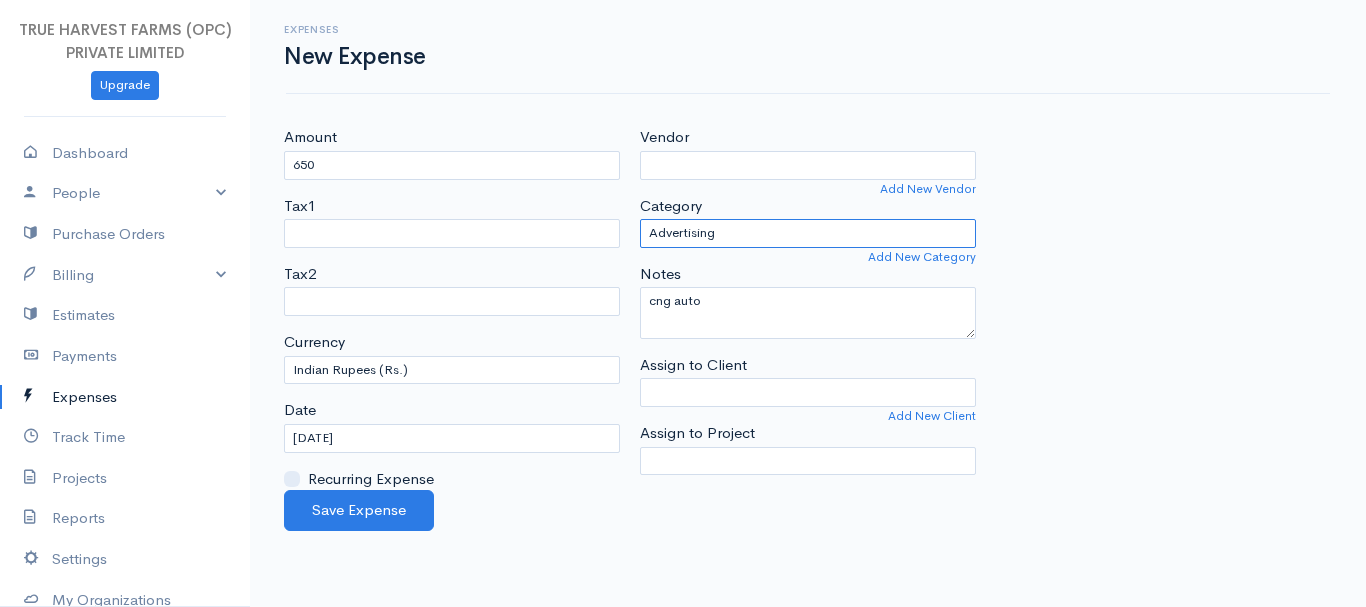 click on "Advertising Car & Truck Expenses Contractors Education Education and Training Employee Benefits Hardware Meals & Entertainment Other Expenses Personal Professional Services Rent or Lease Supplies Travel Utilities" at bounding box center (808, 233) 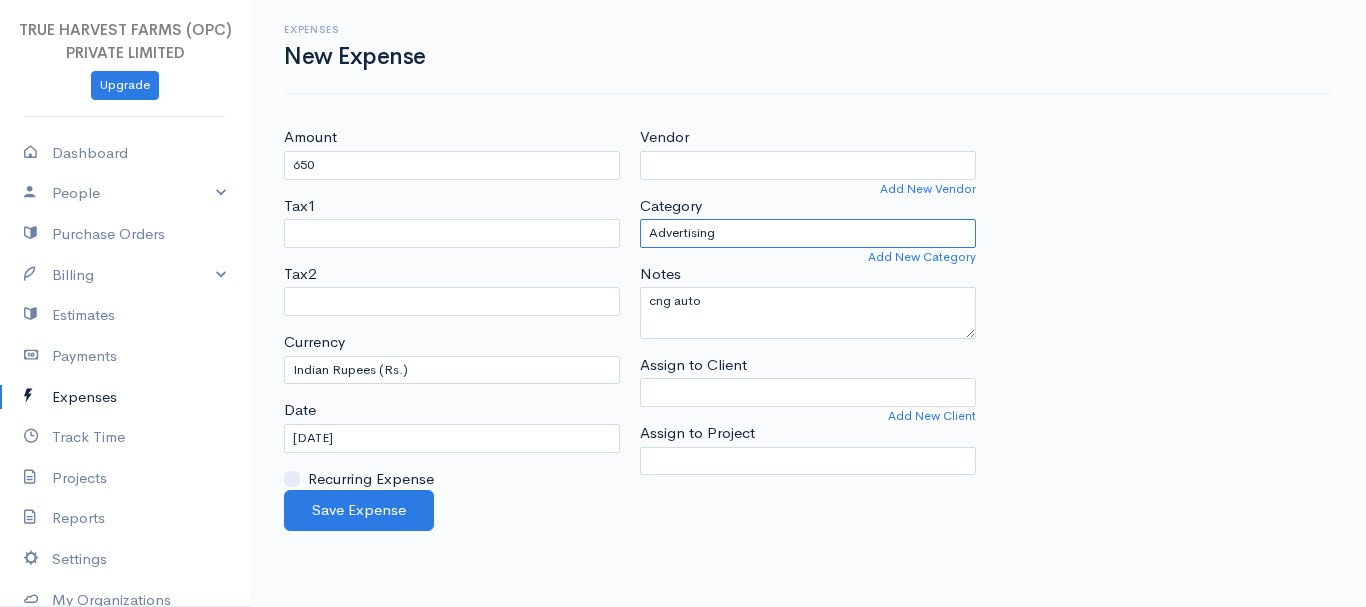 click on "Advertising Car & Truck Expenses Contractors Education Education and Training Employee Benefits Hardware Meals & Entertainment Other Expenses Personal Professional Services Rent or Lease Supplies Travel Utilities" at bounding box center (808, 233) 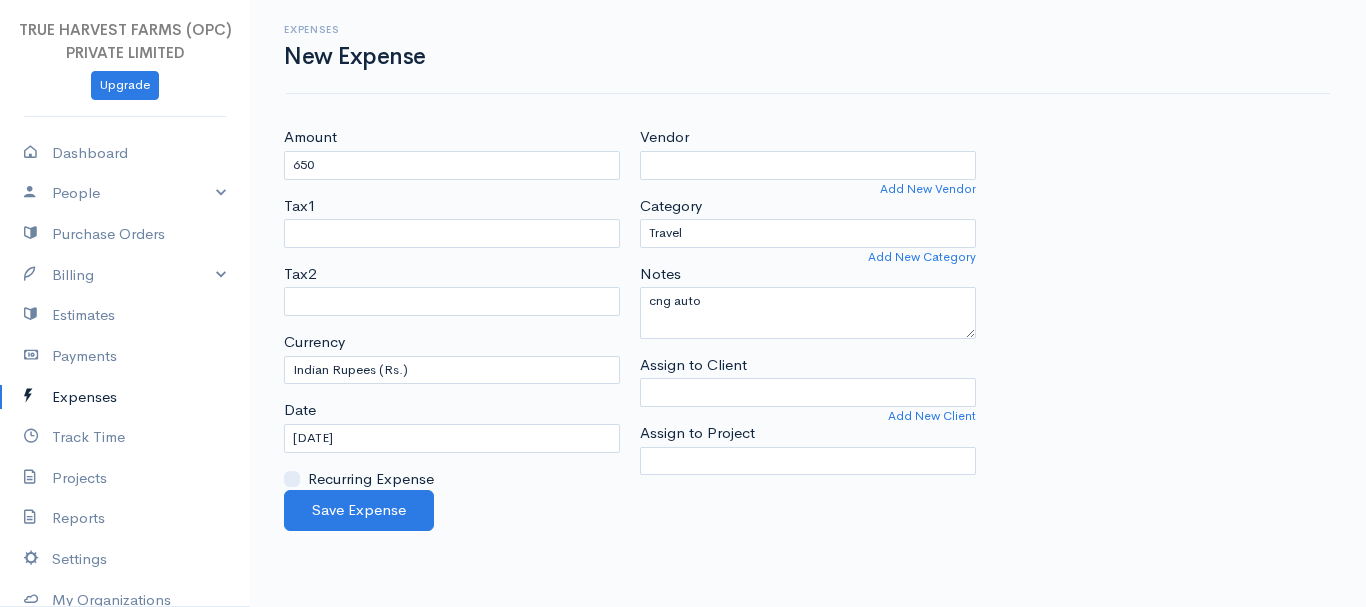 click on "Expenses
New Expense" at bounding box center [808, 47] 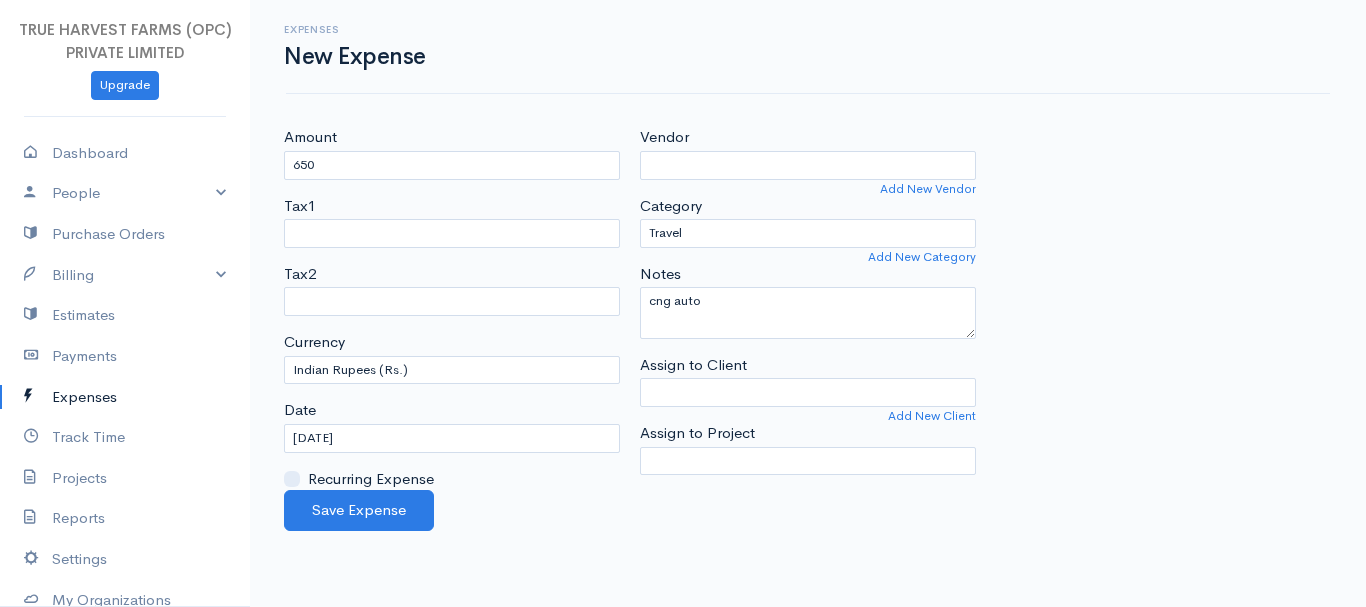 click on "Expenses
New Expense" at bounding box center [808, 46] 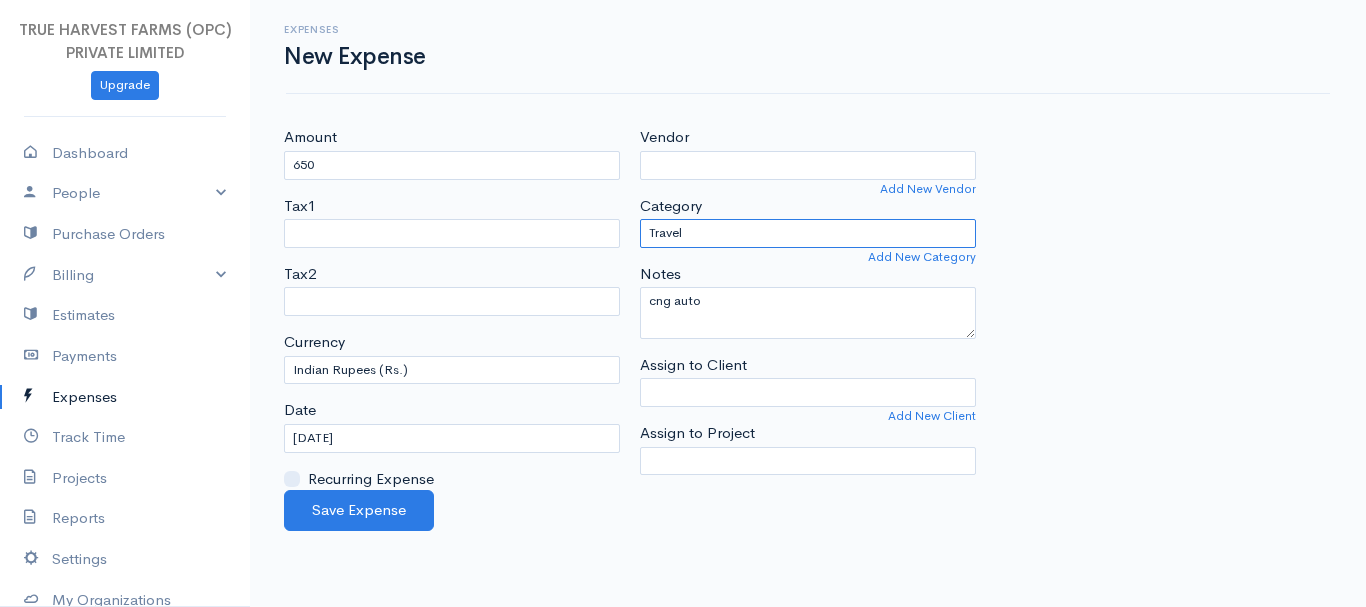 click on "Advertising Car & Truck Expenses Contractors Education Education and Training Employee Benefits Hardware Meals & Entertainment Other Expenses Personal Professional Services Rent or Lease Supplies Travel Utilities" at bounding box center (808, 233) 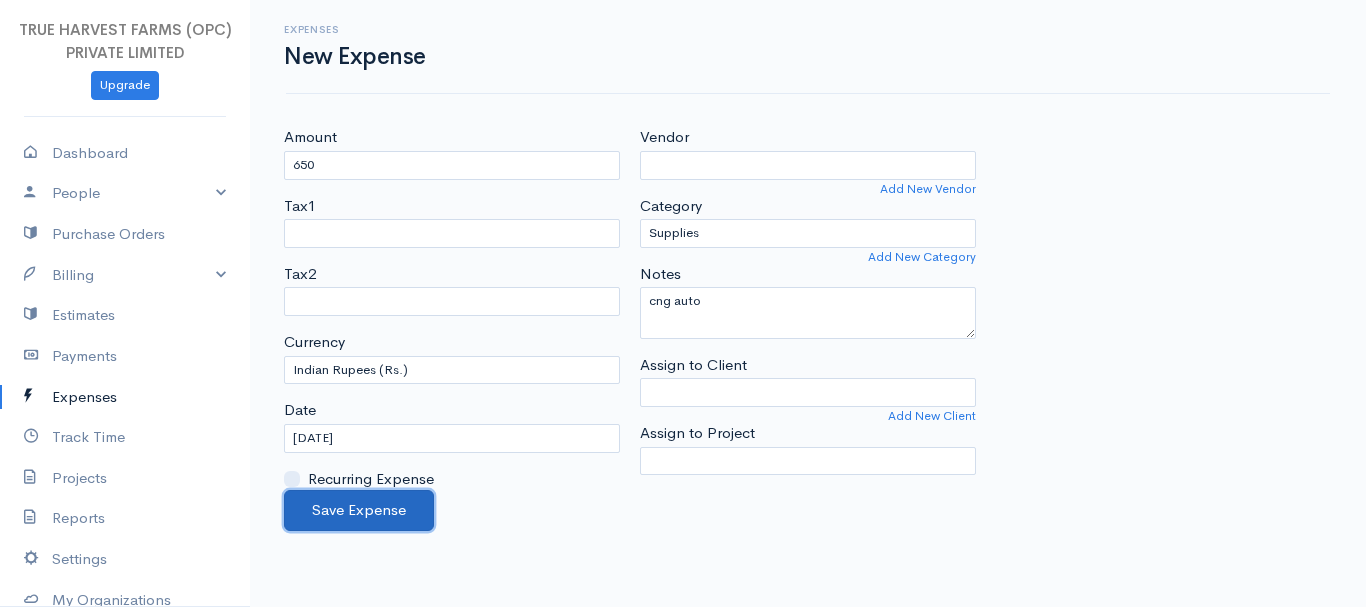 click on "Save Expense" at bounding box center (359, 510) 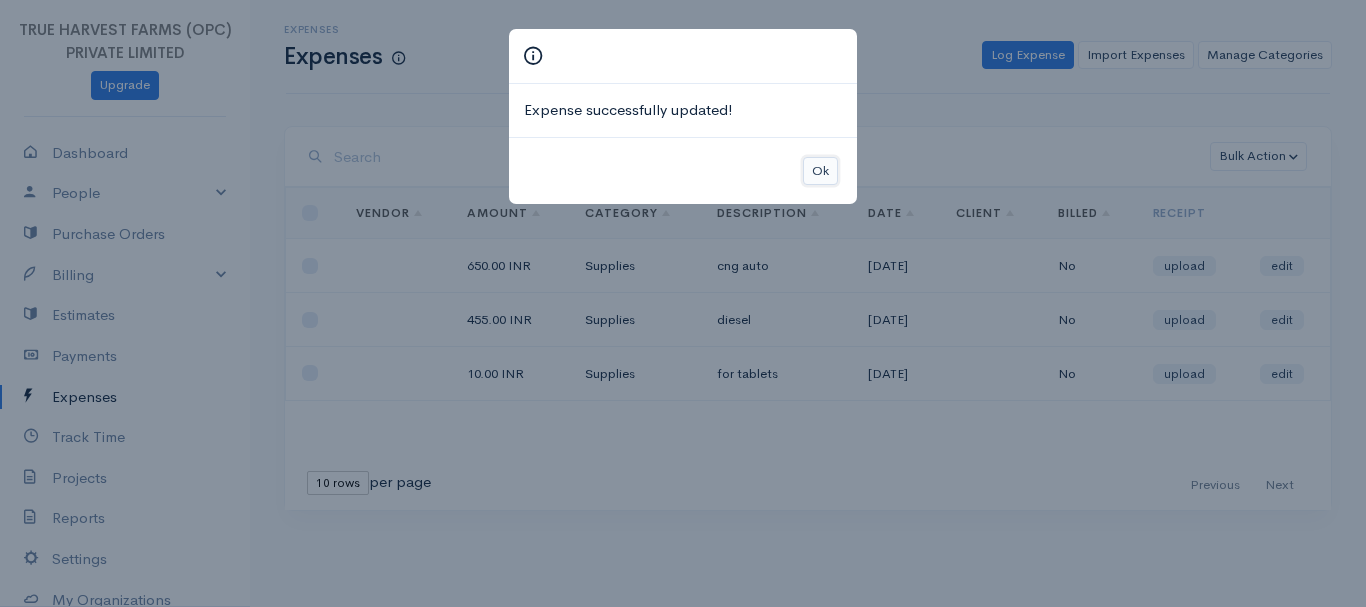 click on "Ok" at bounding box center (820, 171) 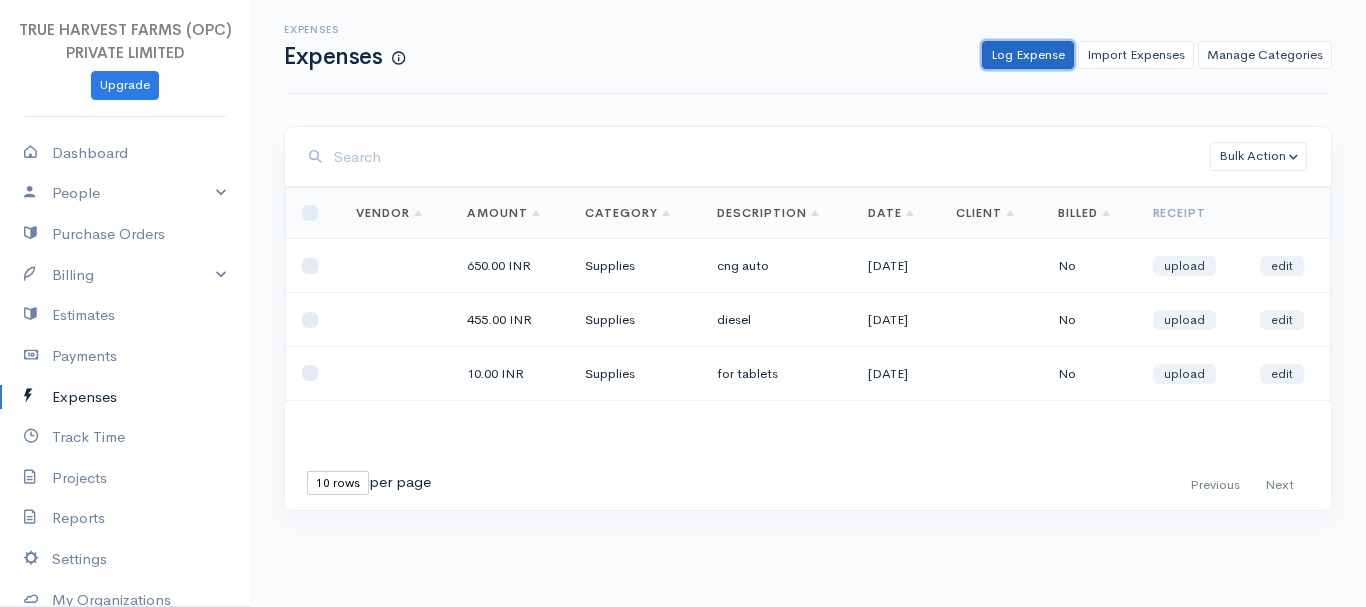 click on "Log Expense" at bounding box center (1028, 55) 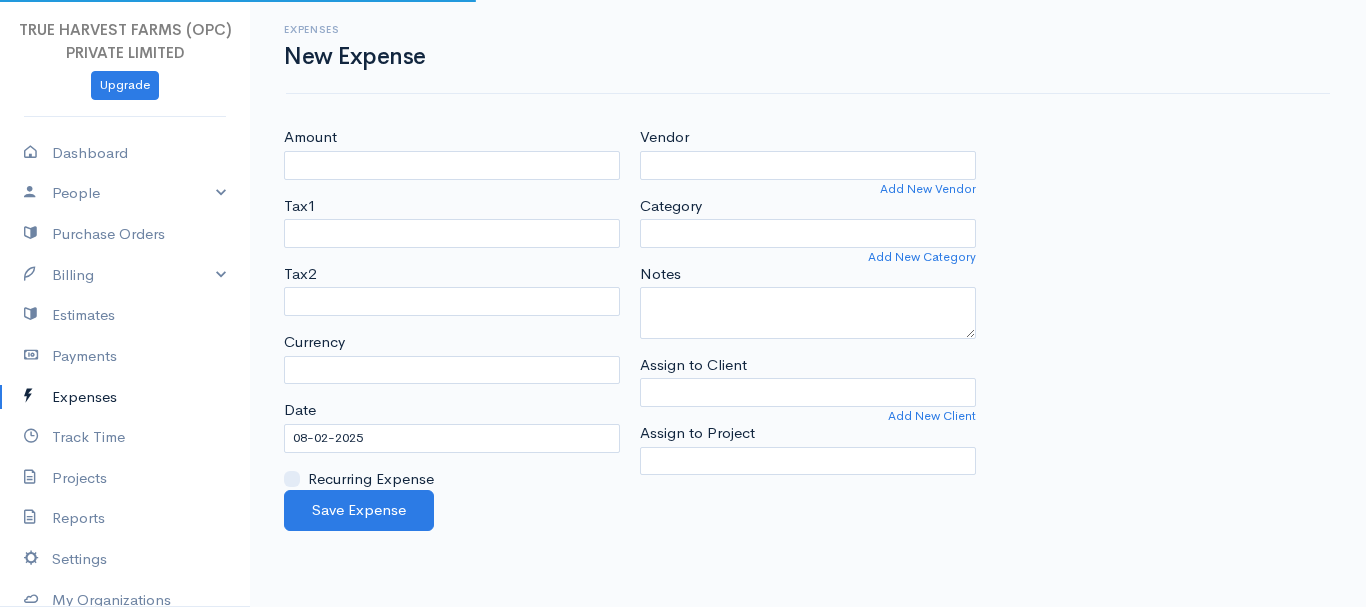 select on "INR" 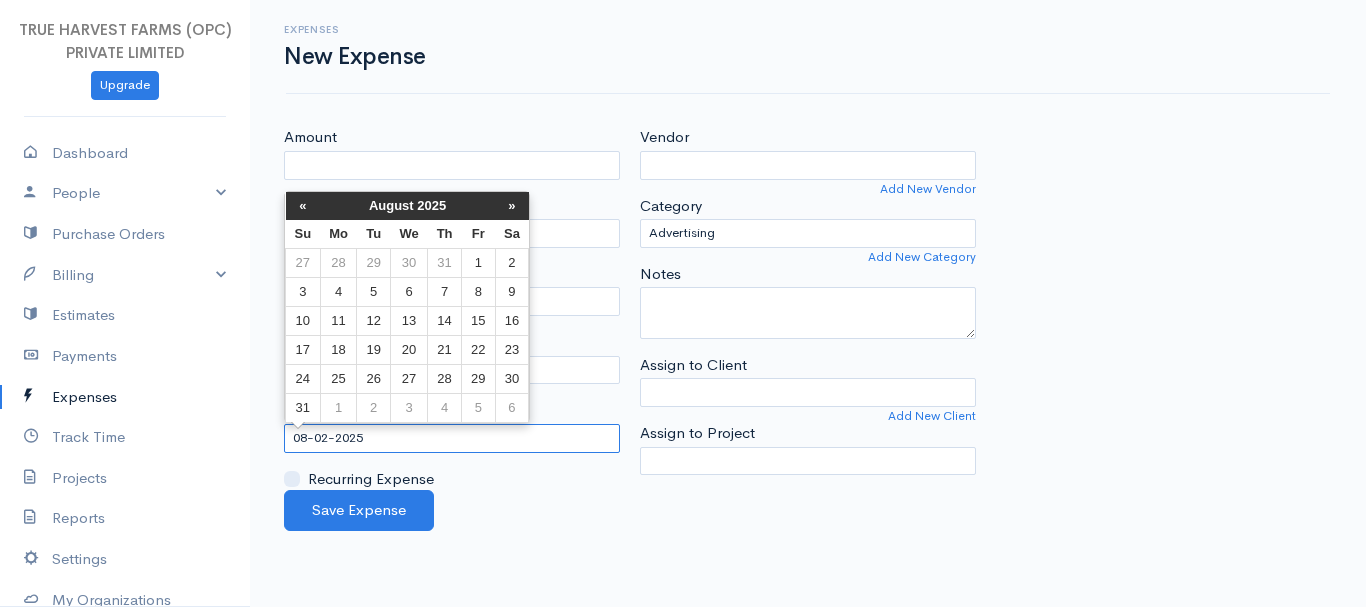 click on "08-02-2025" at bounding box center [452, 438] 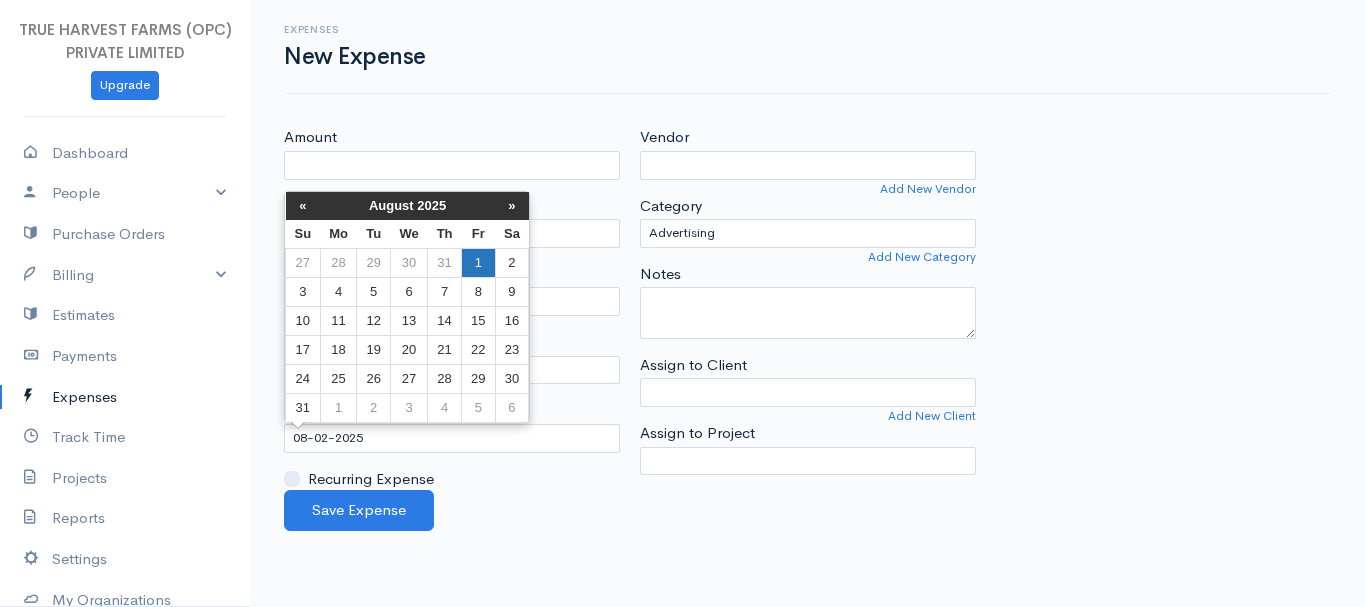 click on "1" at bounding box center [478, 262] 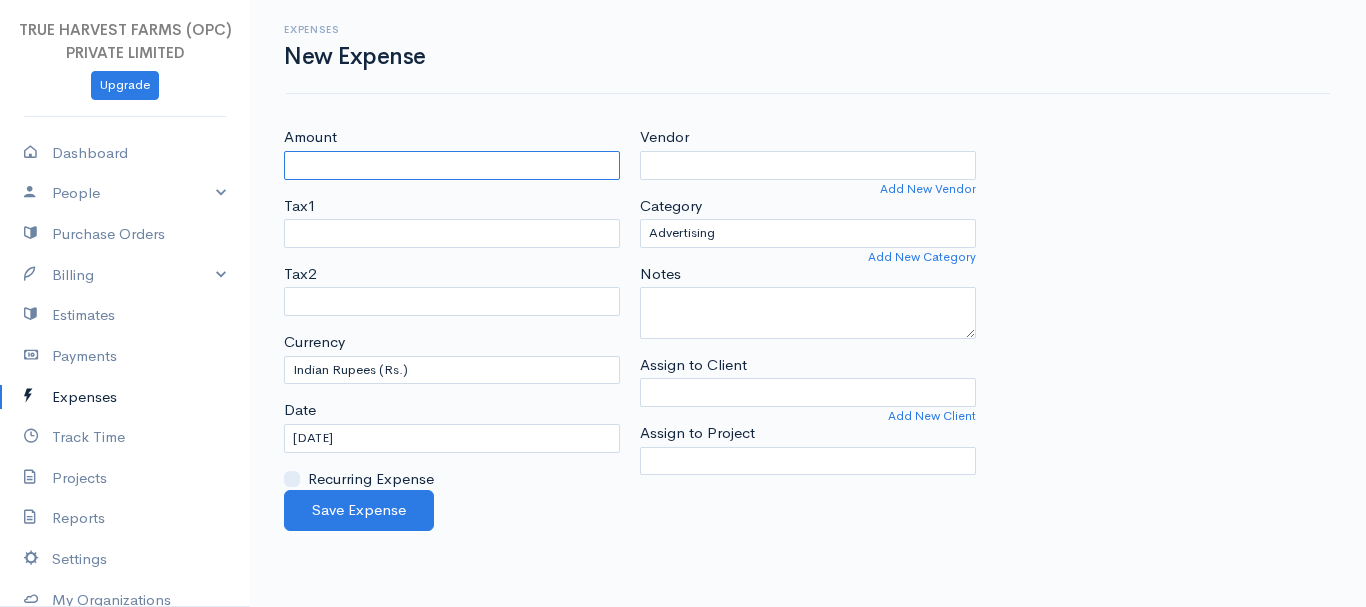 click on "Amount" at bounding box center [452, 165] 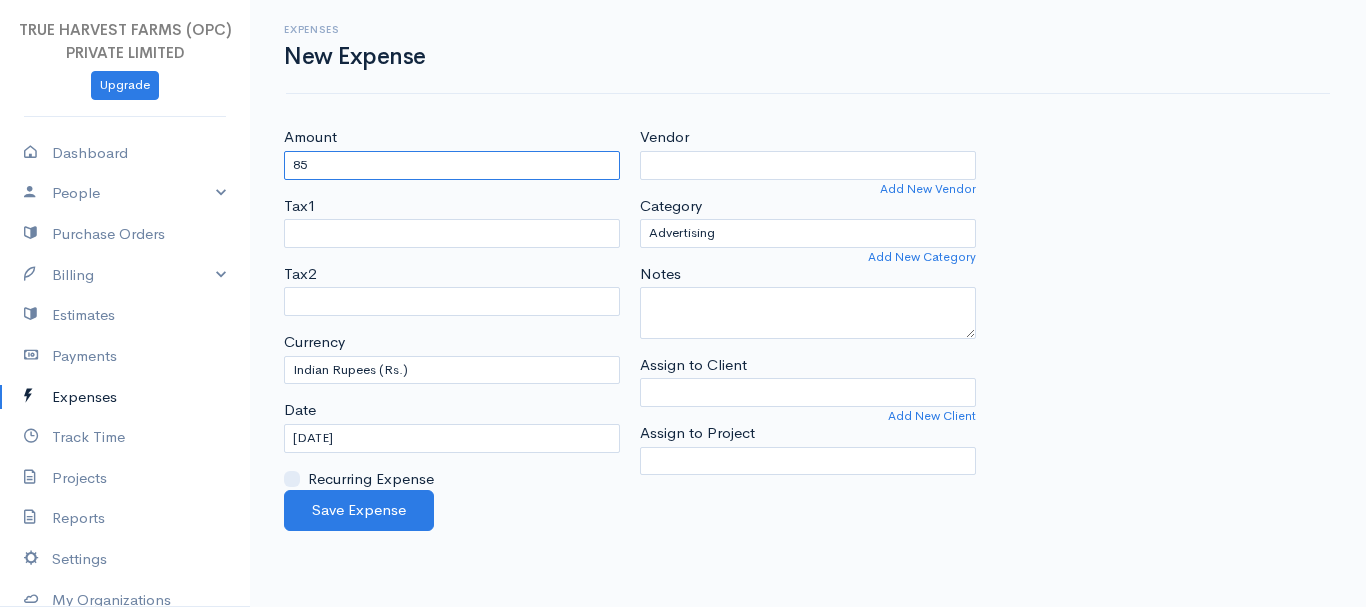 type on "85" 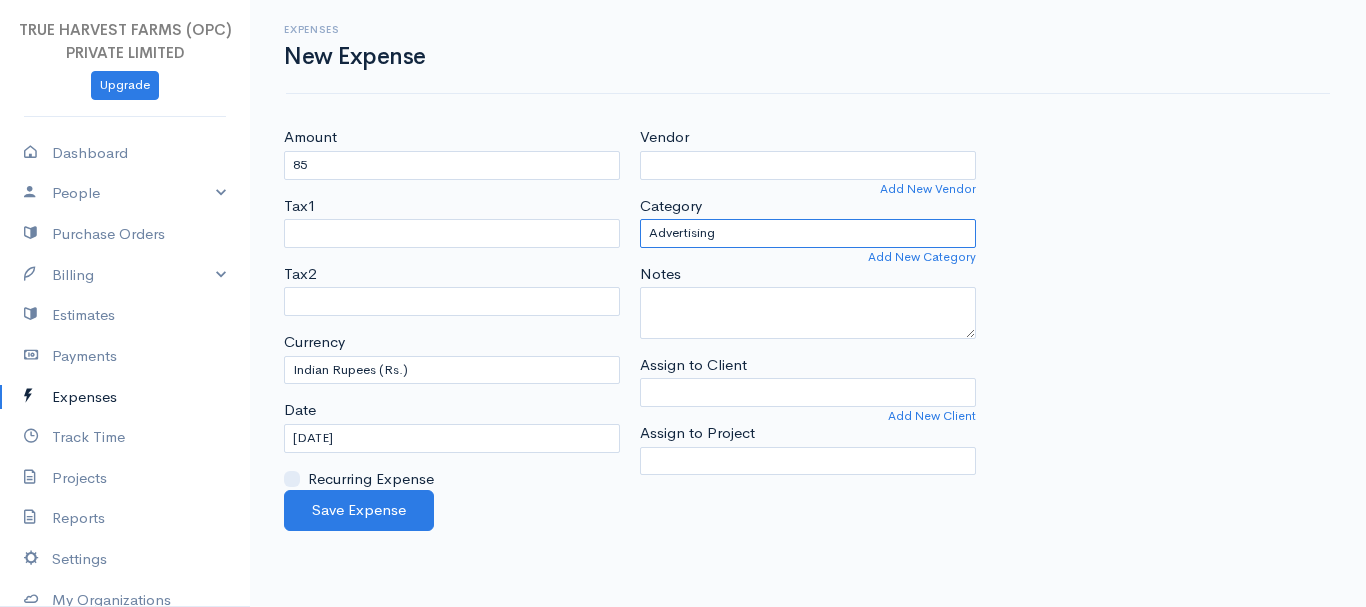 click on "Advertising Car & Truck Expenses Contractors Education Education and Training Employee Benefits Hardware Meals & Entertainment Other Expenses Personal Professional Services Rent or Lease Supplies Travel Utilities" at bounding box center (808, 233) 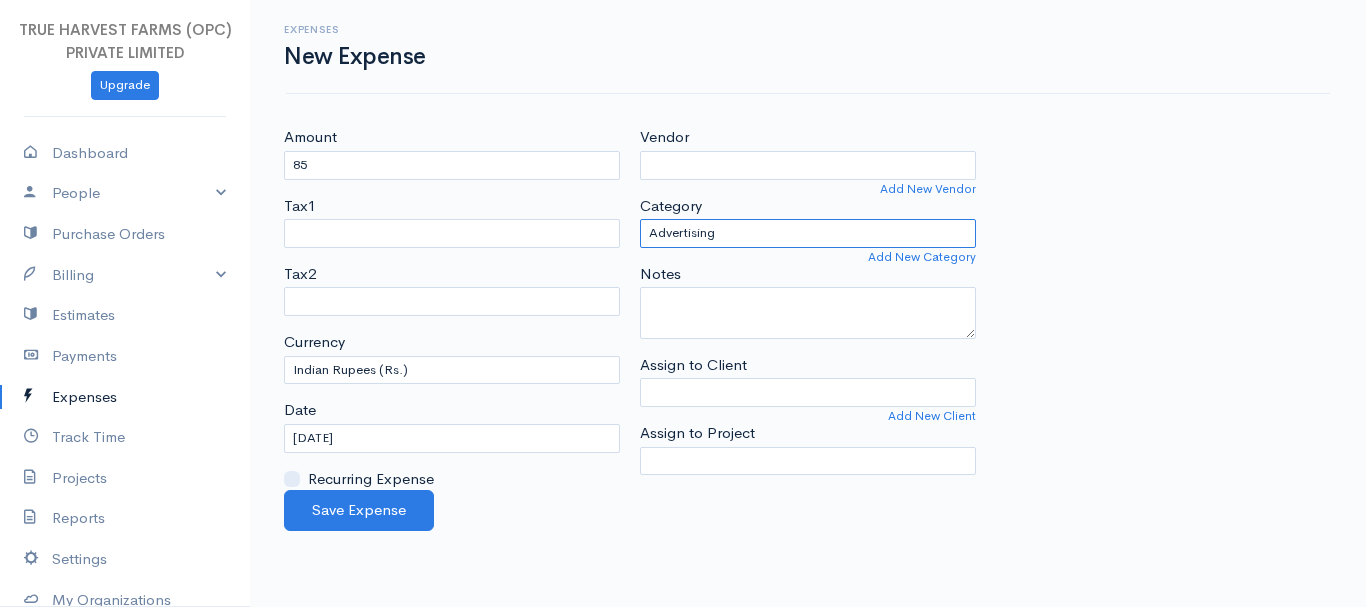 select on "Supplies" 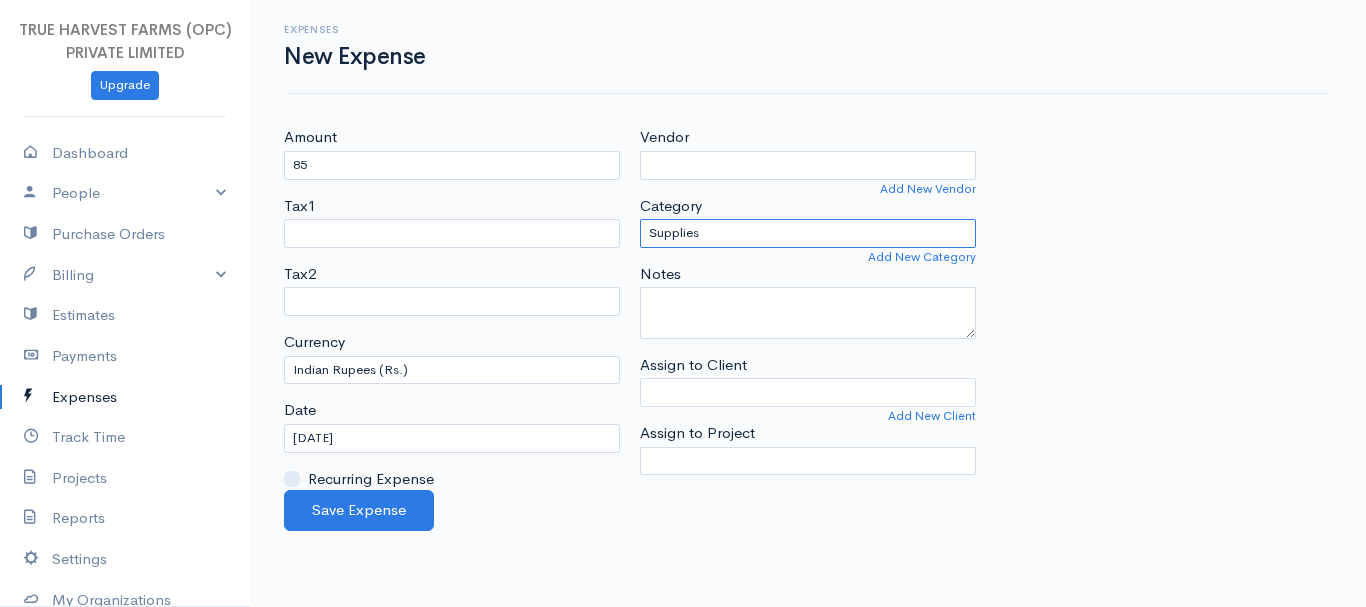 click on "Advertising Car & Truck Expenses Contractors Education Education and Training Employee Benefits Hardware Meals & Entertainment Other Expenses Personal Professional Services Rent or Lease Supplies Travel Utilities" at bounding box center (808, 233) 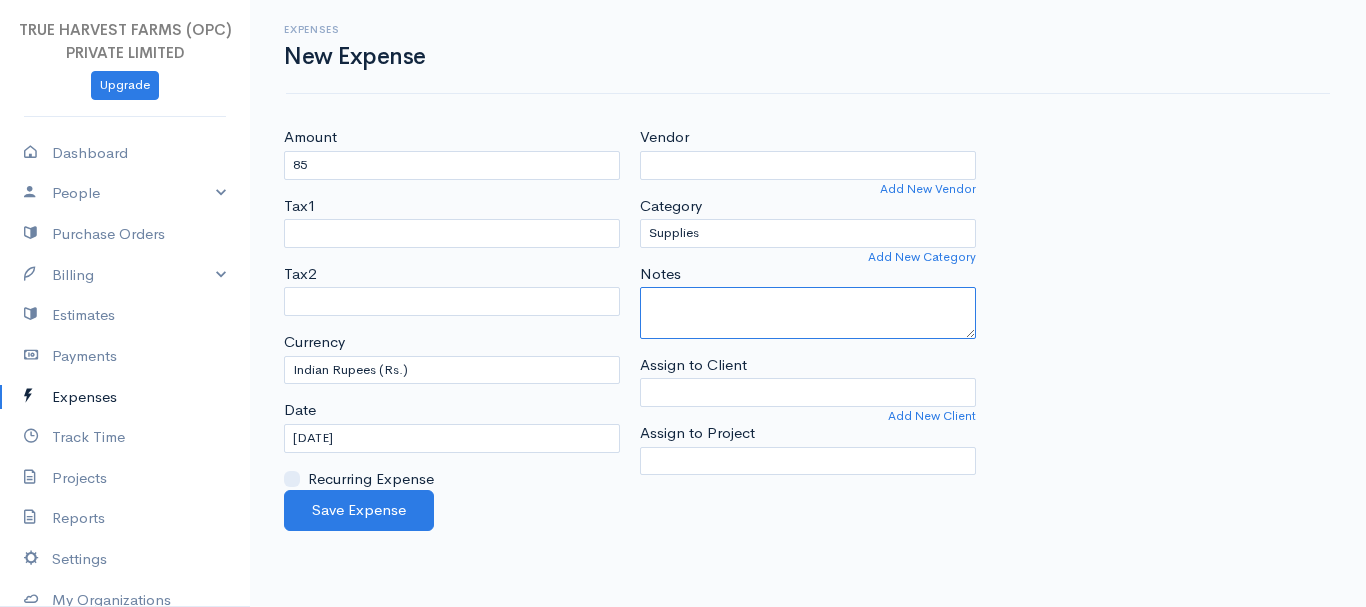 click on "Notes" at bounding box center (808, 313) 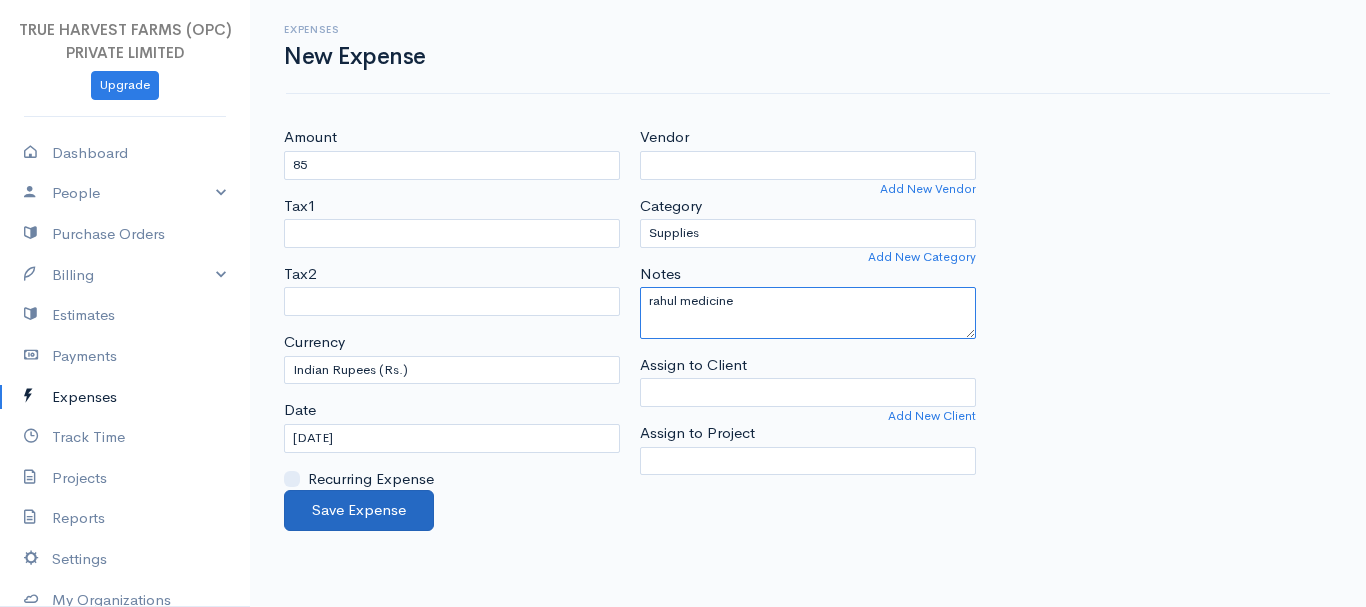type on "rahul medicine" 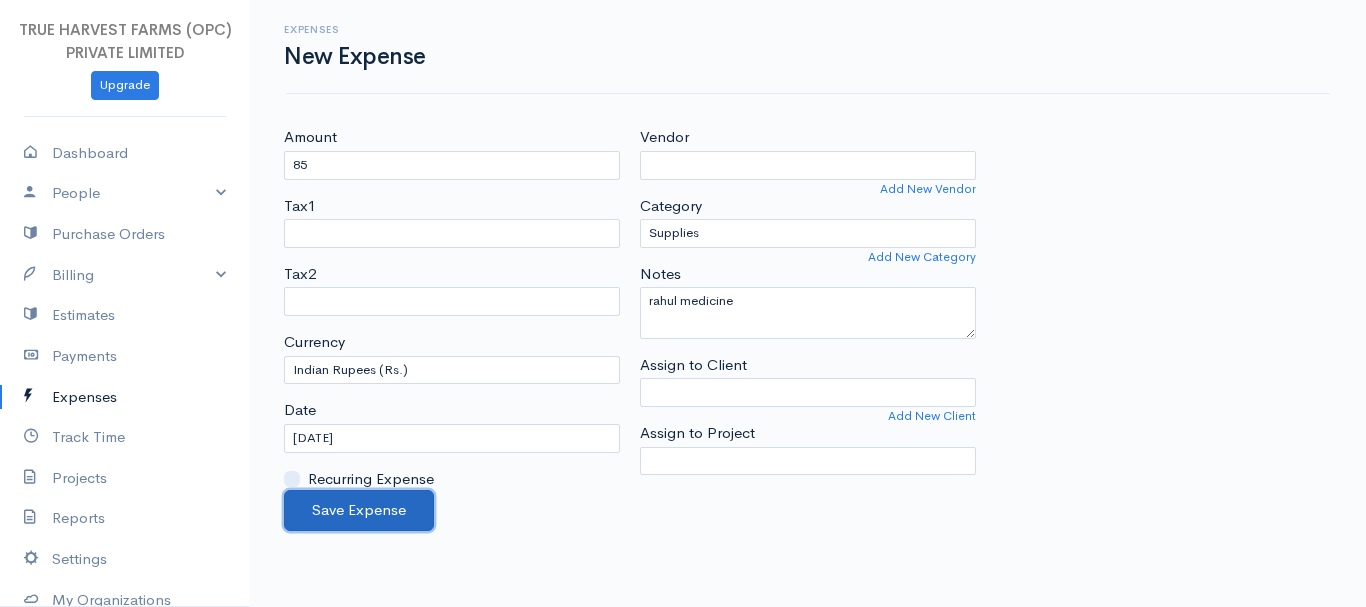 click on "Save Expense" at bounding box center (359, 510) 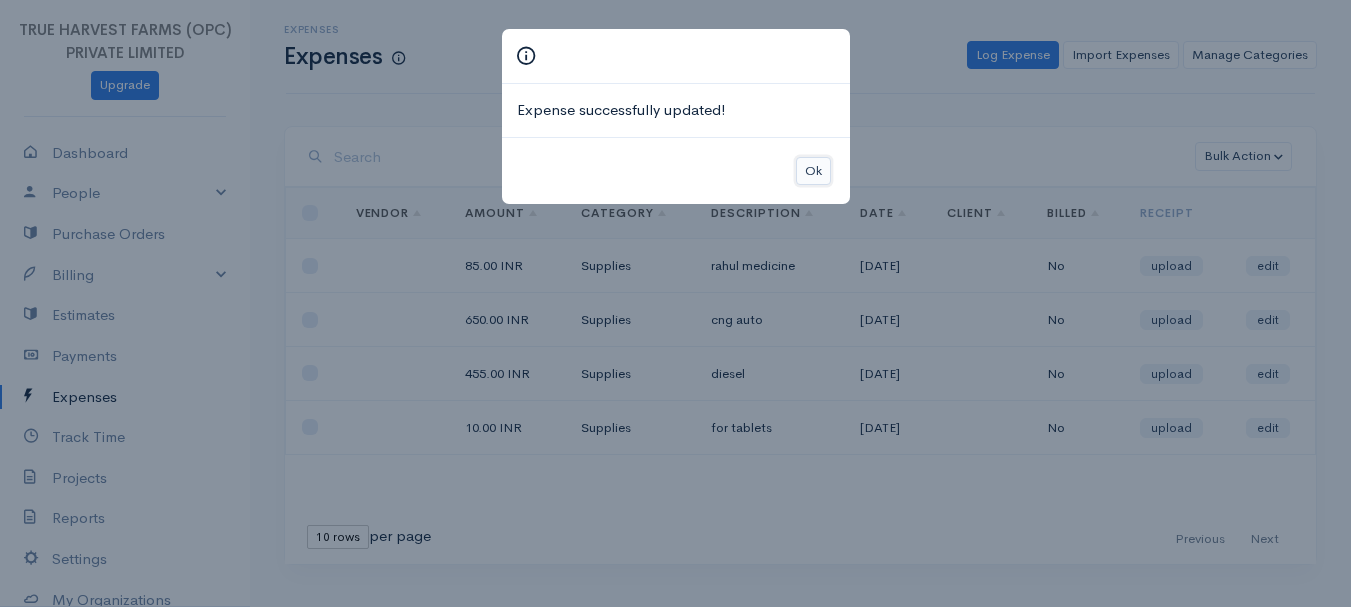 click on "Ok" at bounding box center [813, 171] 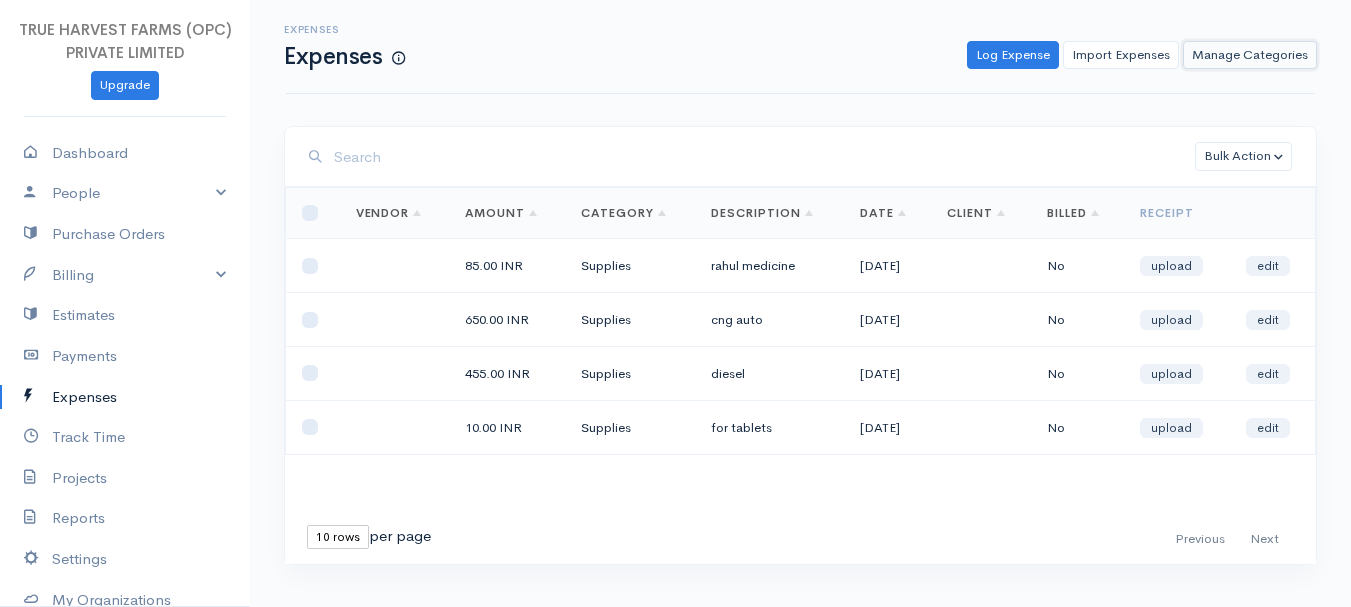 click on "Manage Categories" at bounding box center (1250, 55) 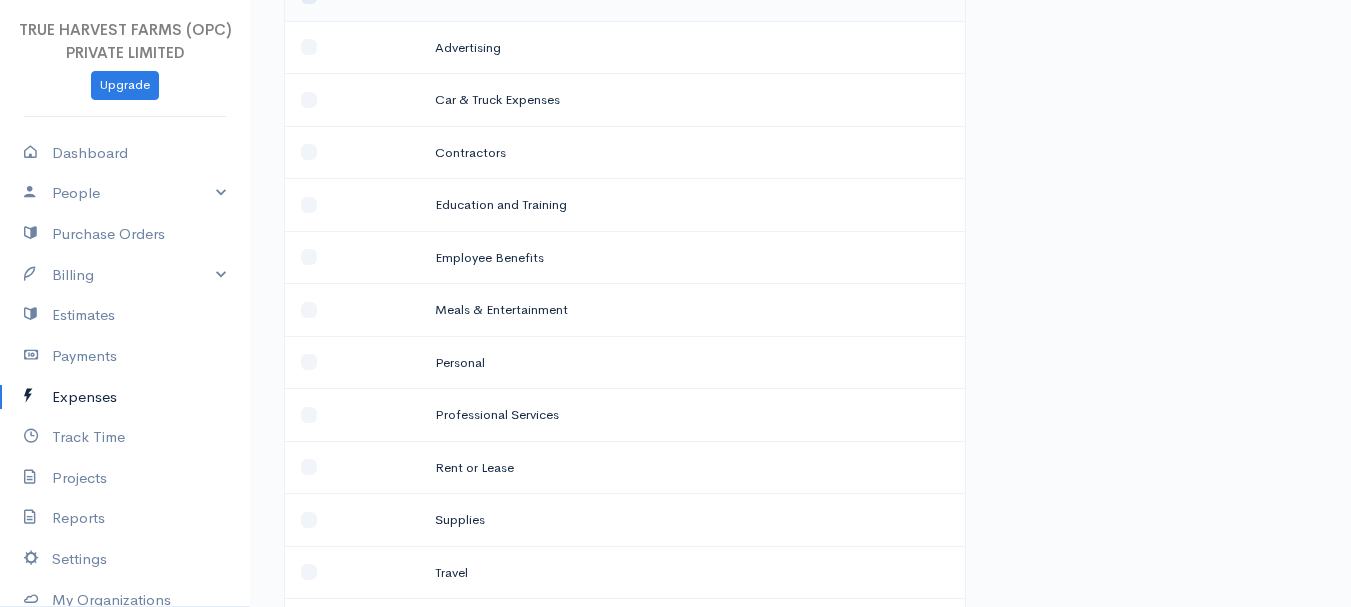 scroll, scrollTop: 264, scrollLeft: 0, axis: vertical 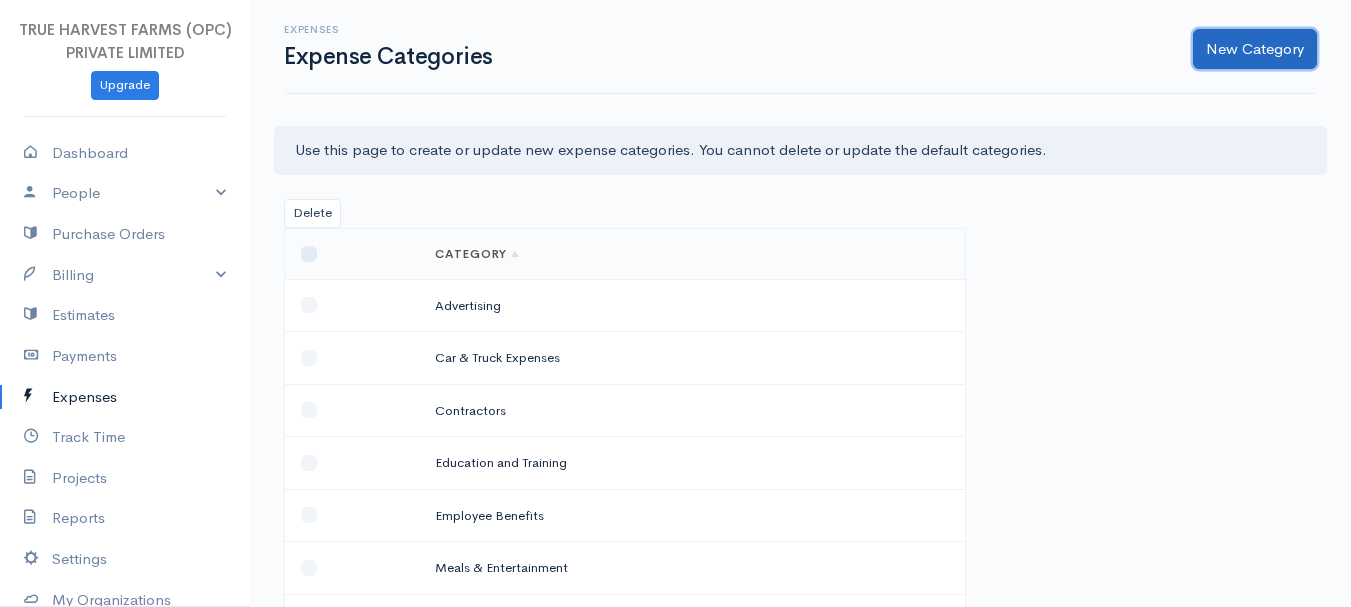 click on "New Category" at bounding box center [1255, 49] 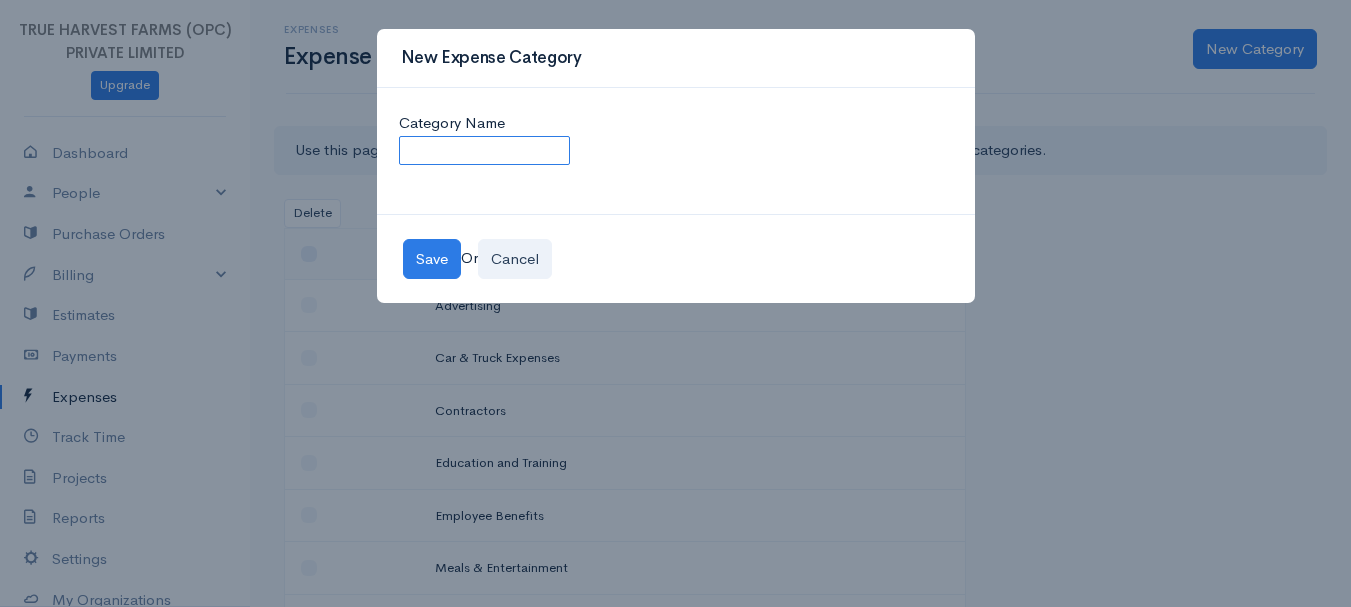 click on "Category Name" at bounding box center (484, 150) 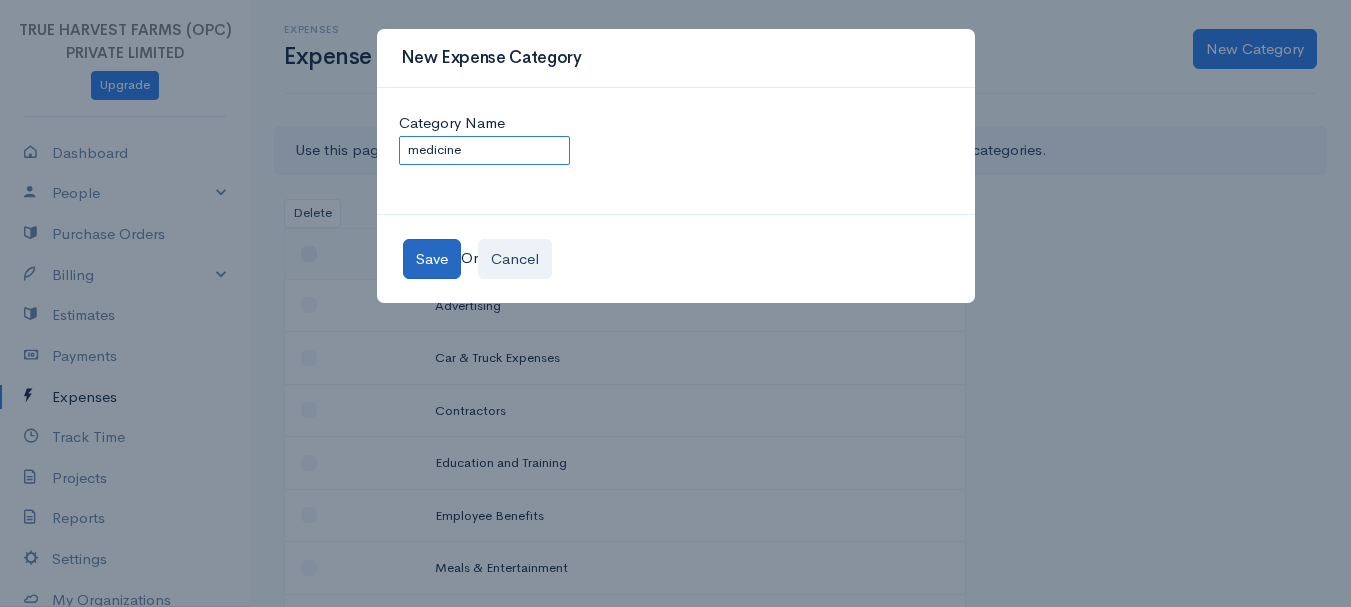 type on "medicine" 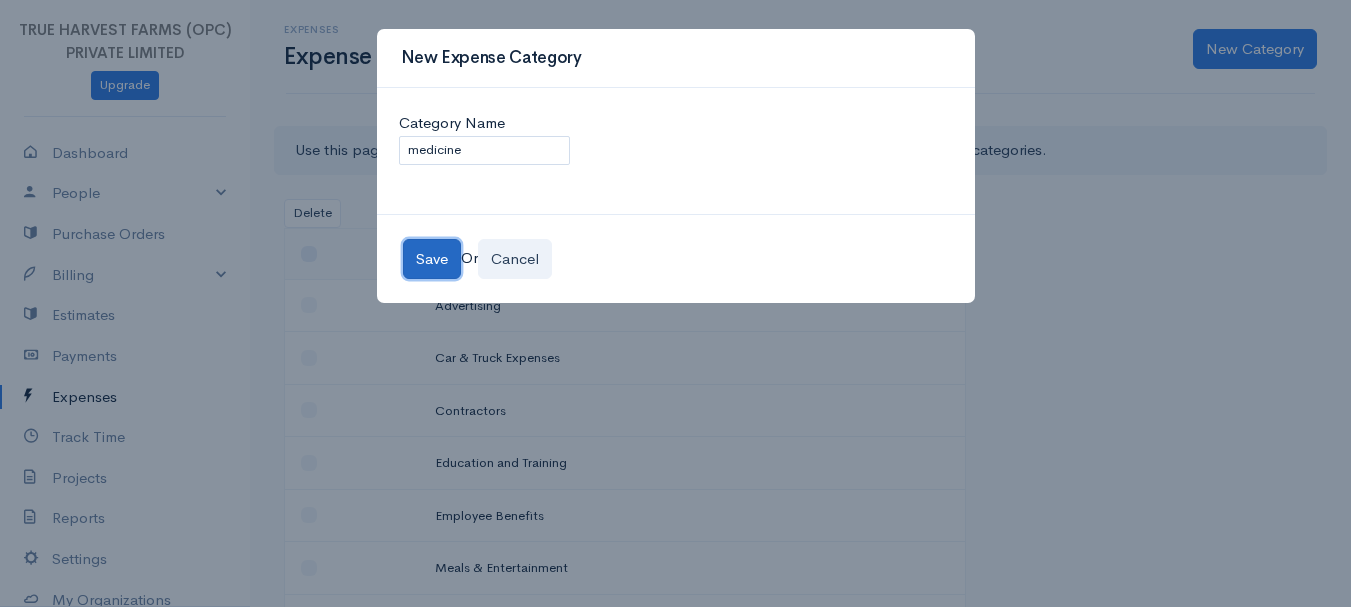 click on "Save" at bounding box center (432, 259) 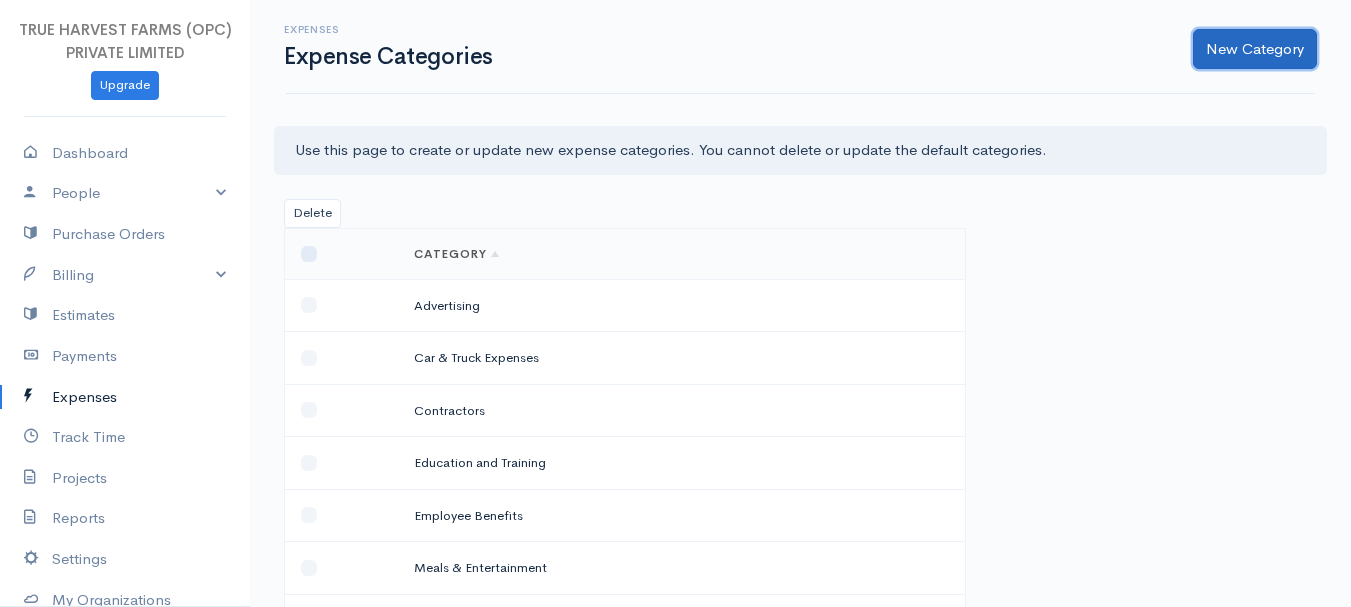 click on "New Category" at bounding box center (1255, 49) 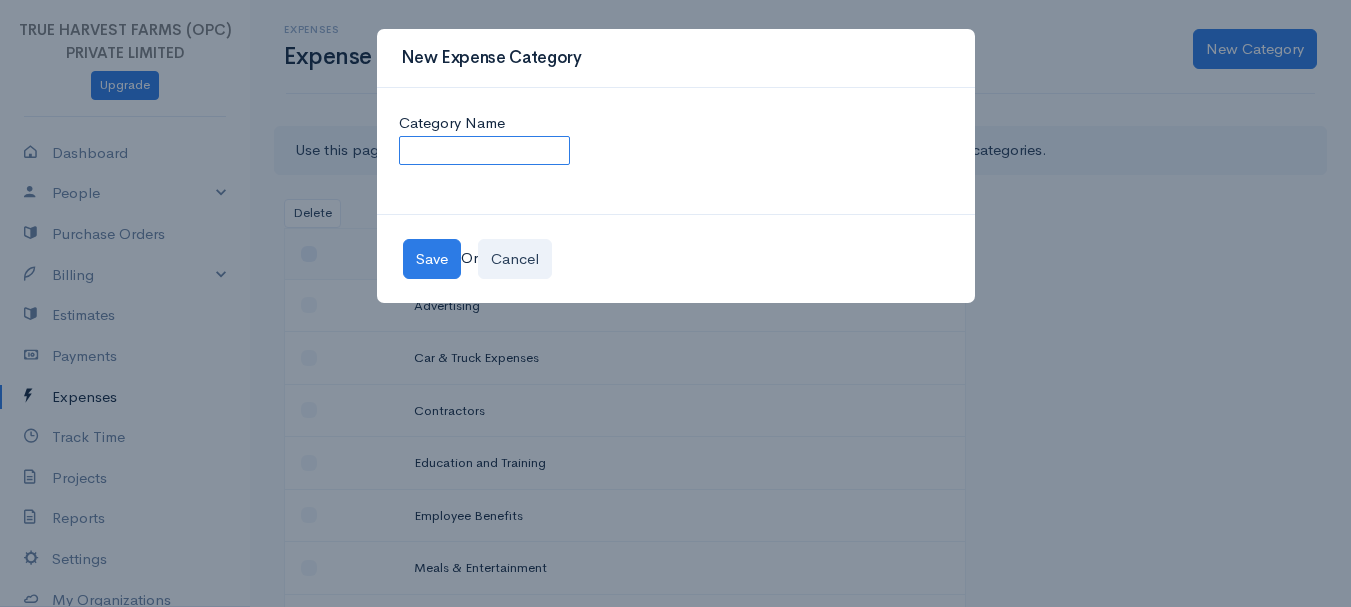 click on "Category Name" at bounding box center (484, 150) 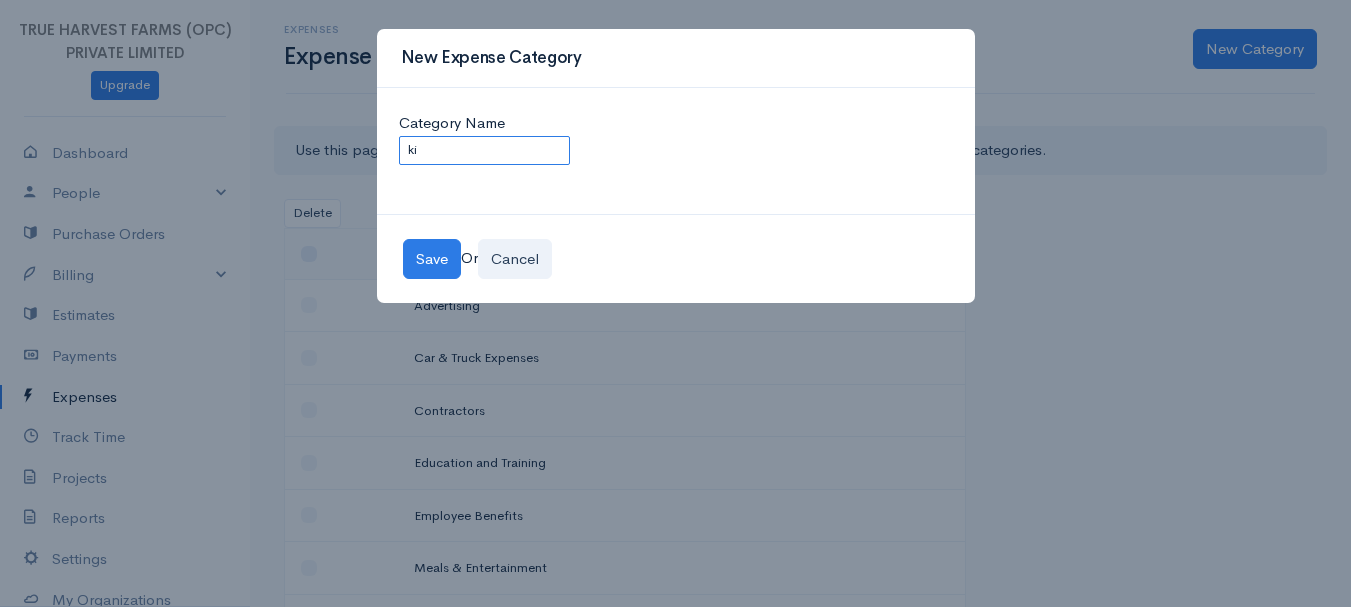type on "k" 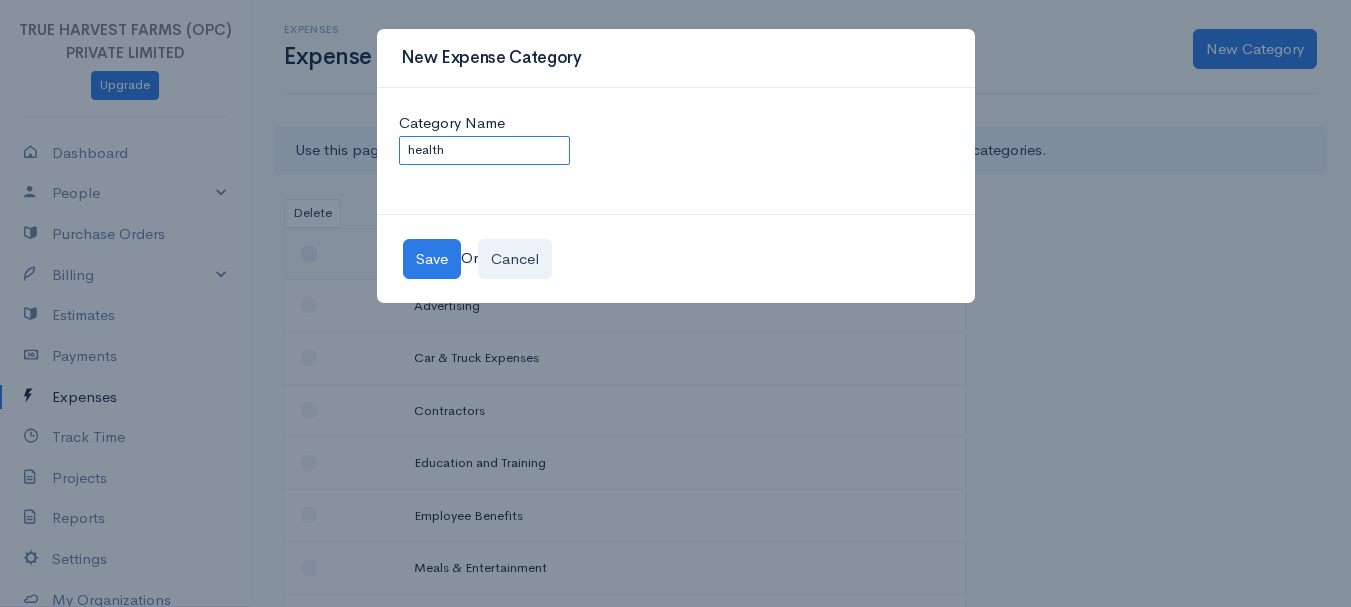 click on "health" at bounding box center (484, 150) 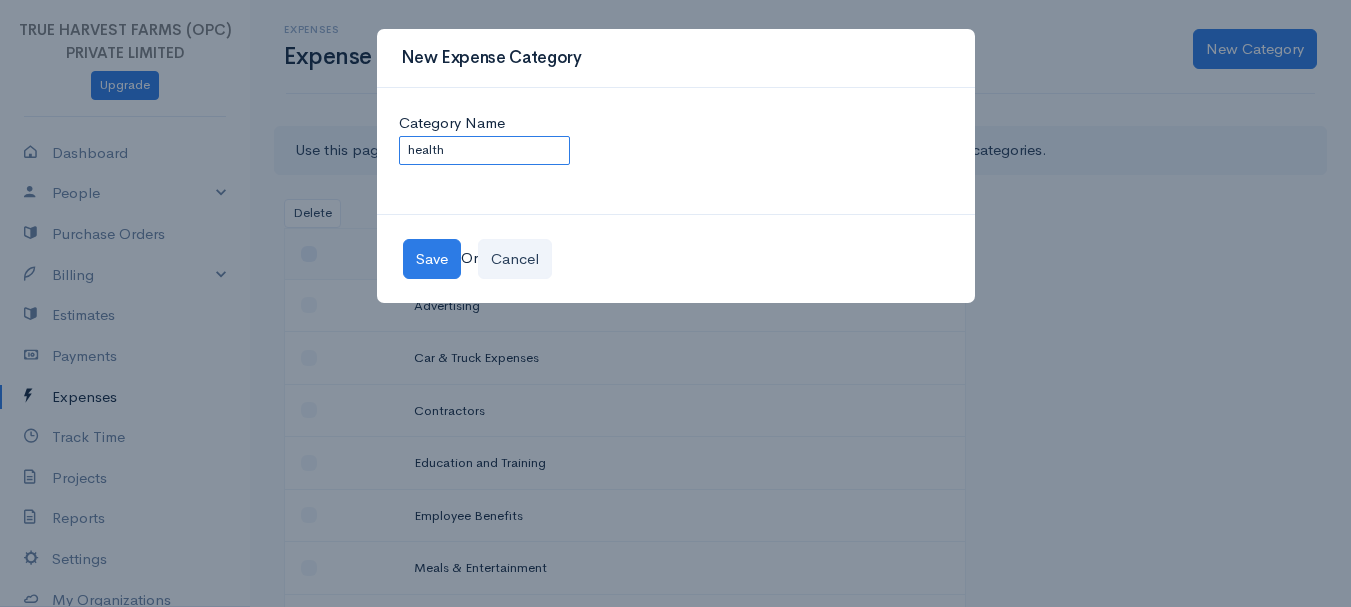 type on "health" 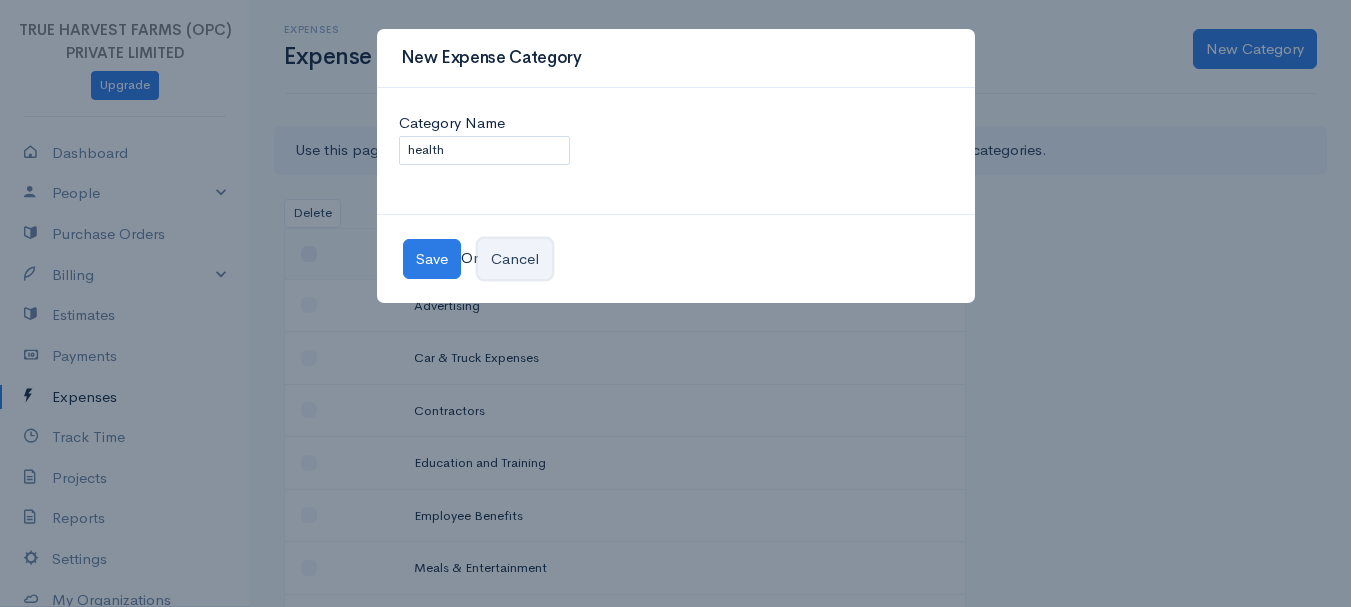 click on "Cancel" at bounding box center [515, 259] 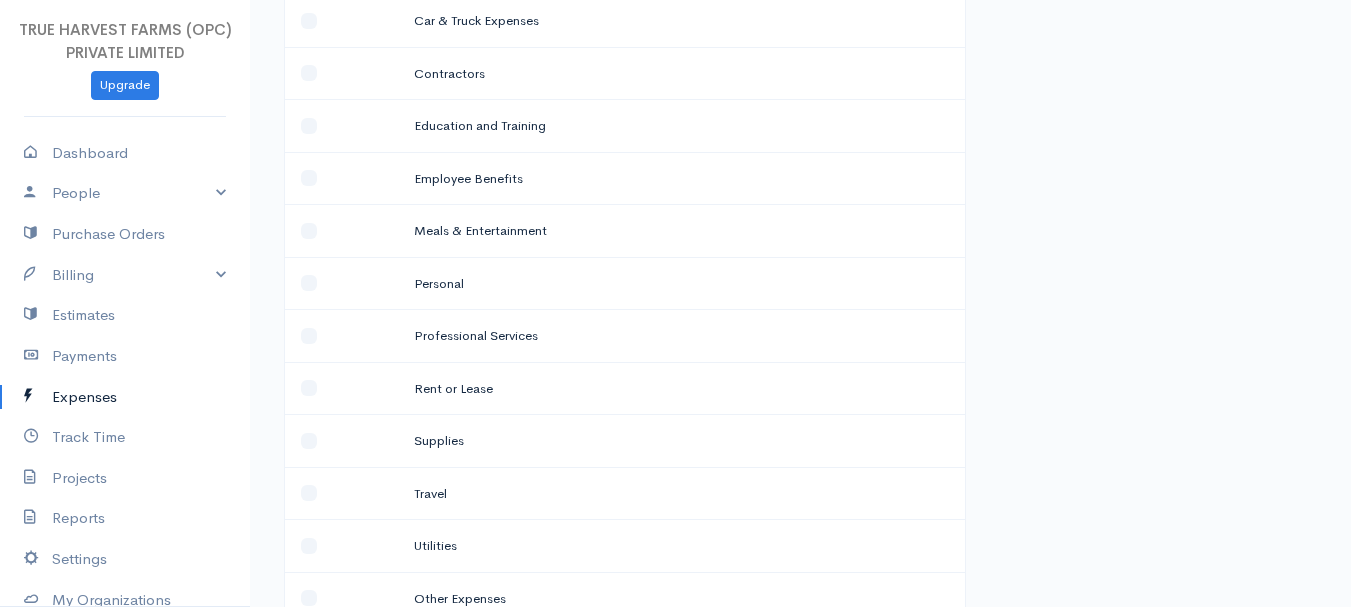 scroll, scrollTop: 345, scrollLeft: 0, axis: vertical 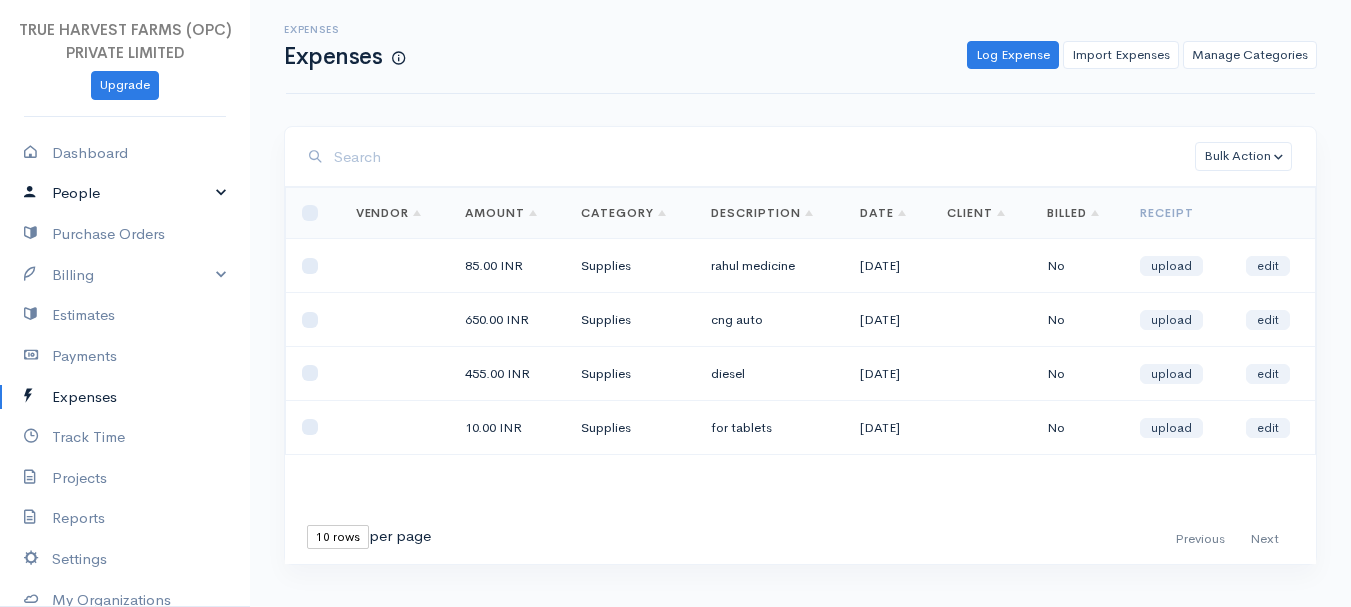 click on "People" at bounding box center [125, 193] 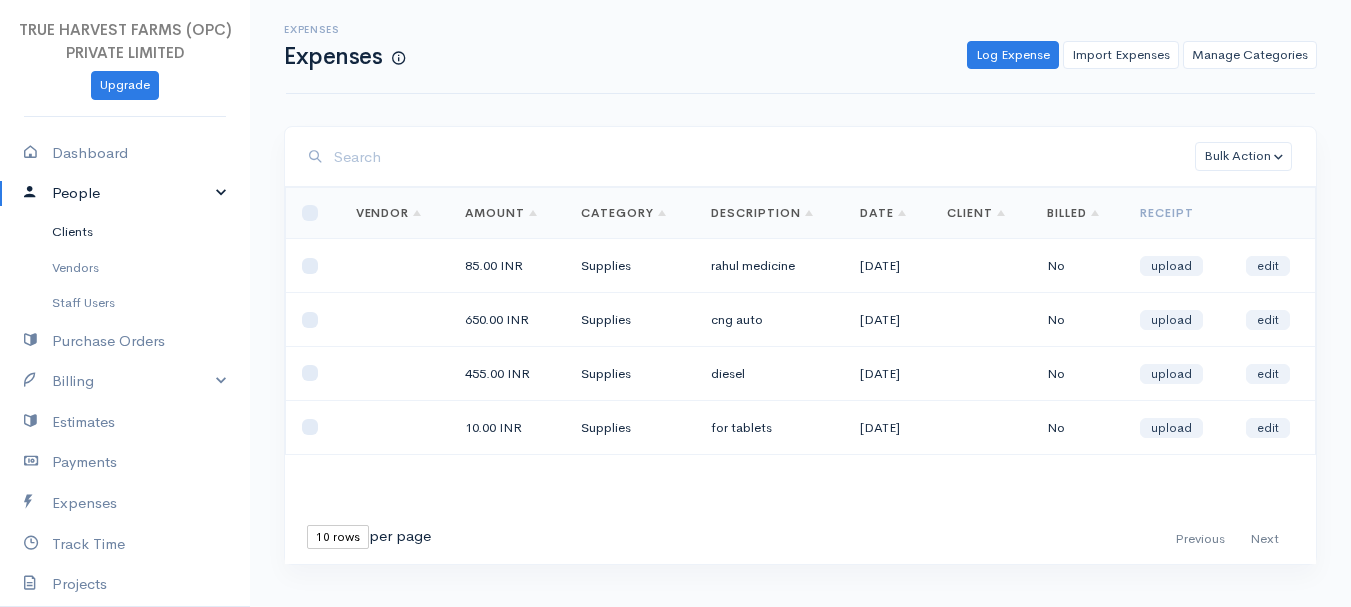 click on "Clients" at bounding box center [125, 232] 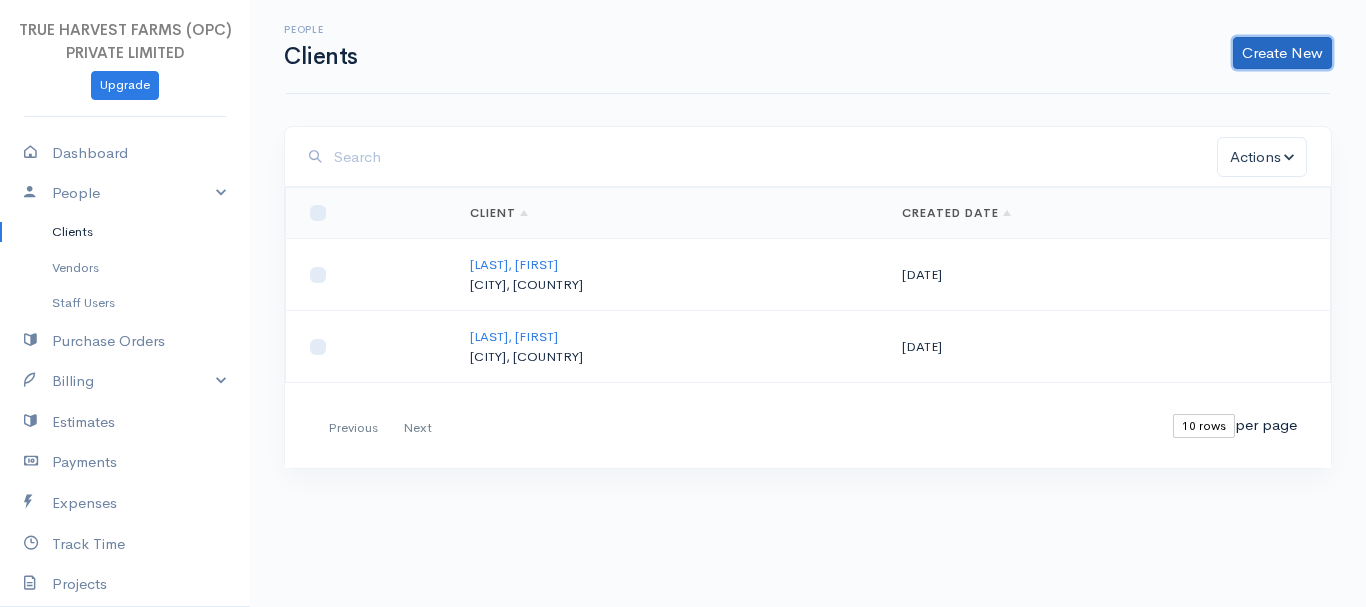 click on "Create New" at bounding box center (1282, 53) 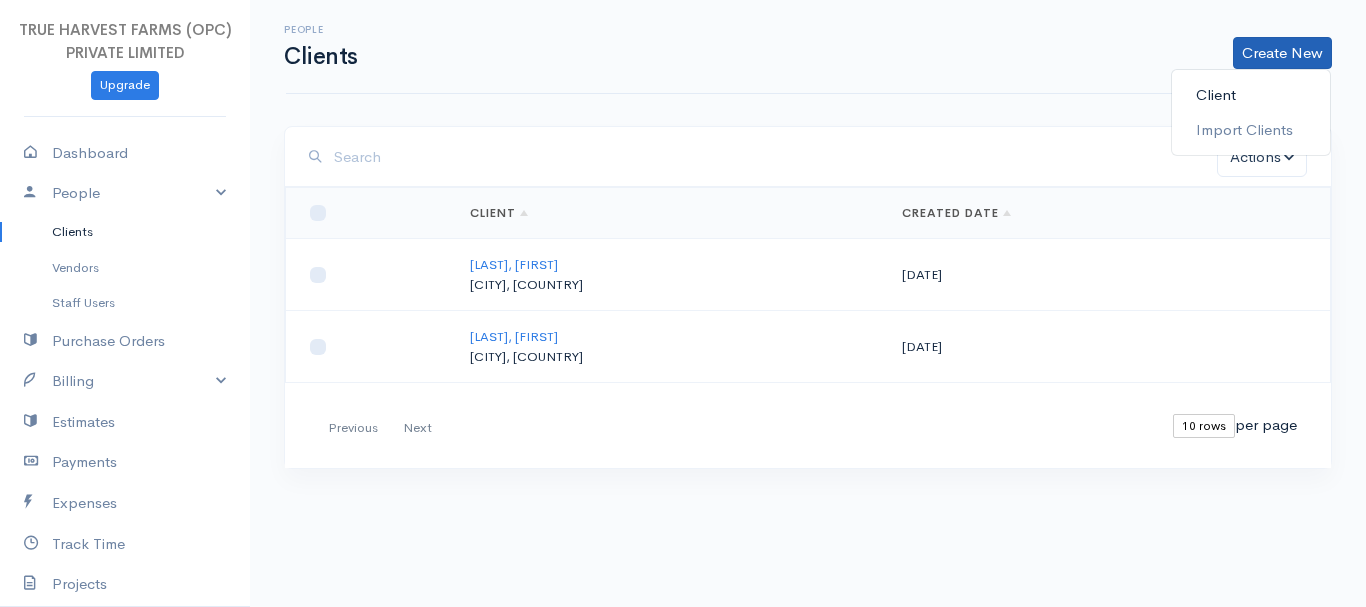 click on "Client" at bounding box center (1251, 95) 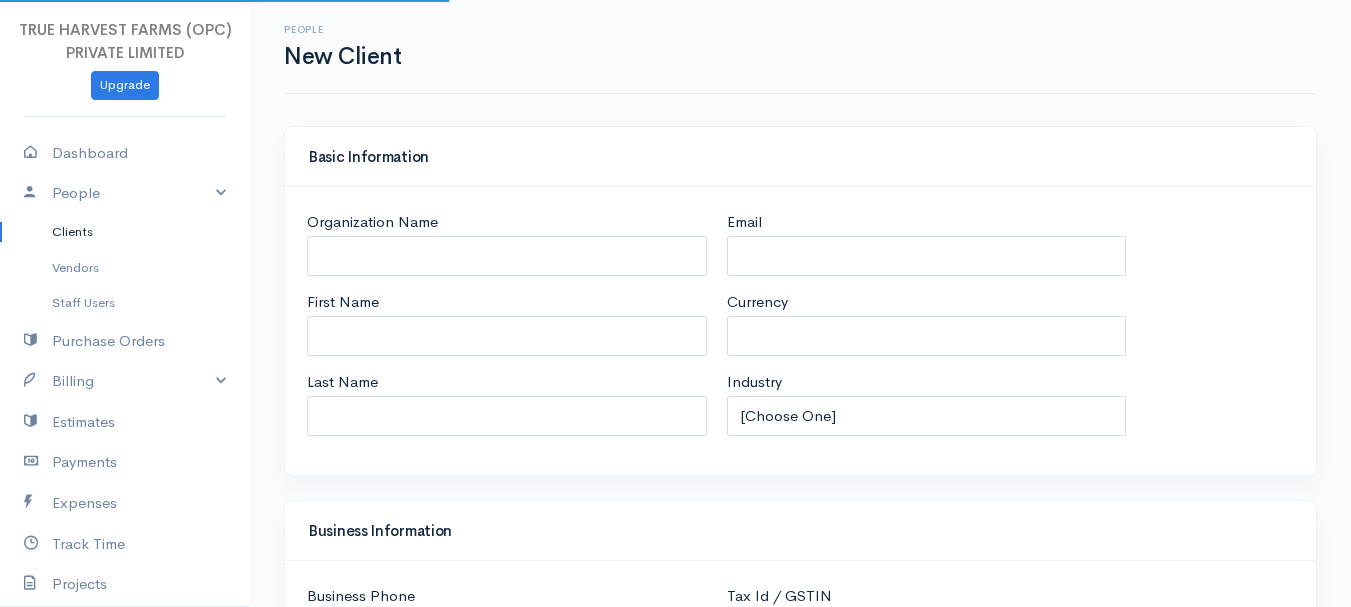 select on "INR" 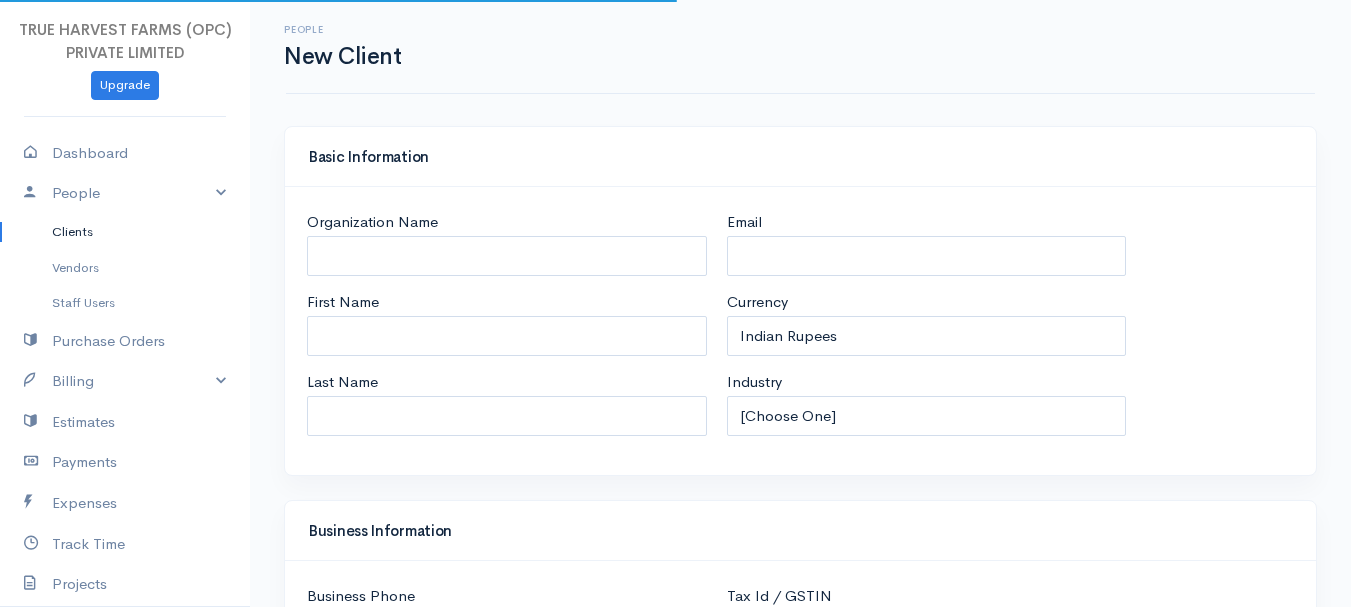 select on "India" 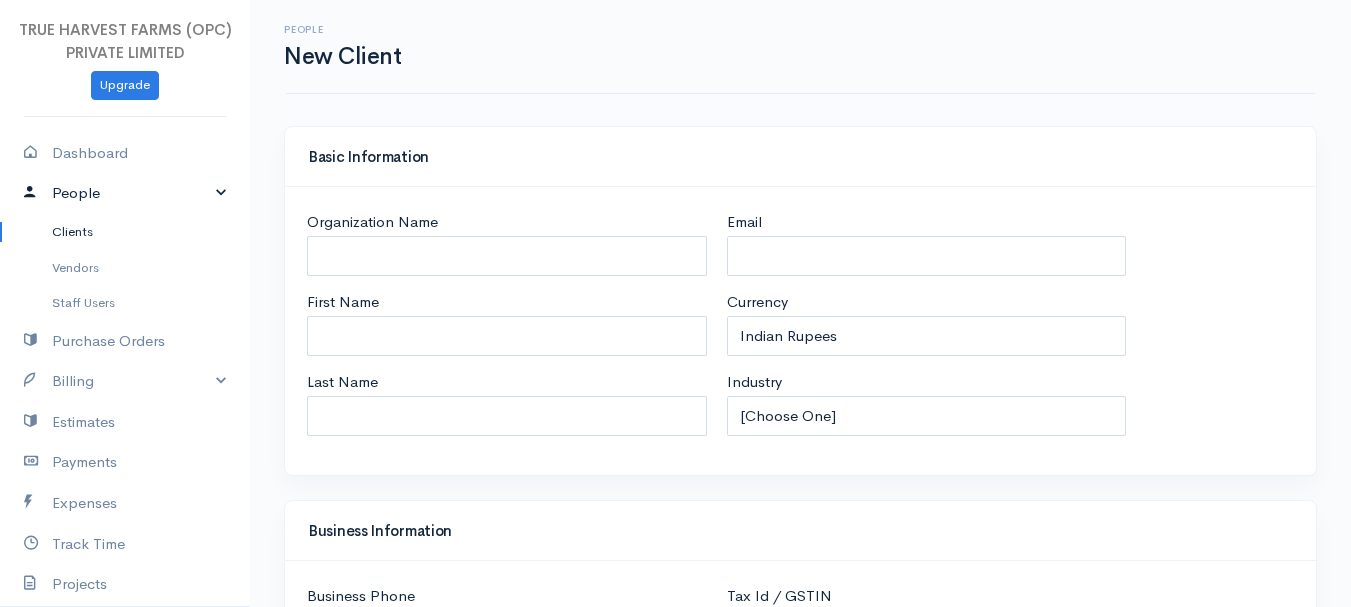 click on "People" at bounding box center (125, 193) 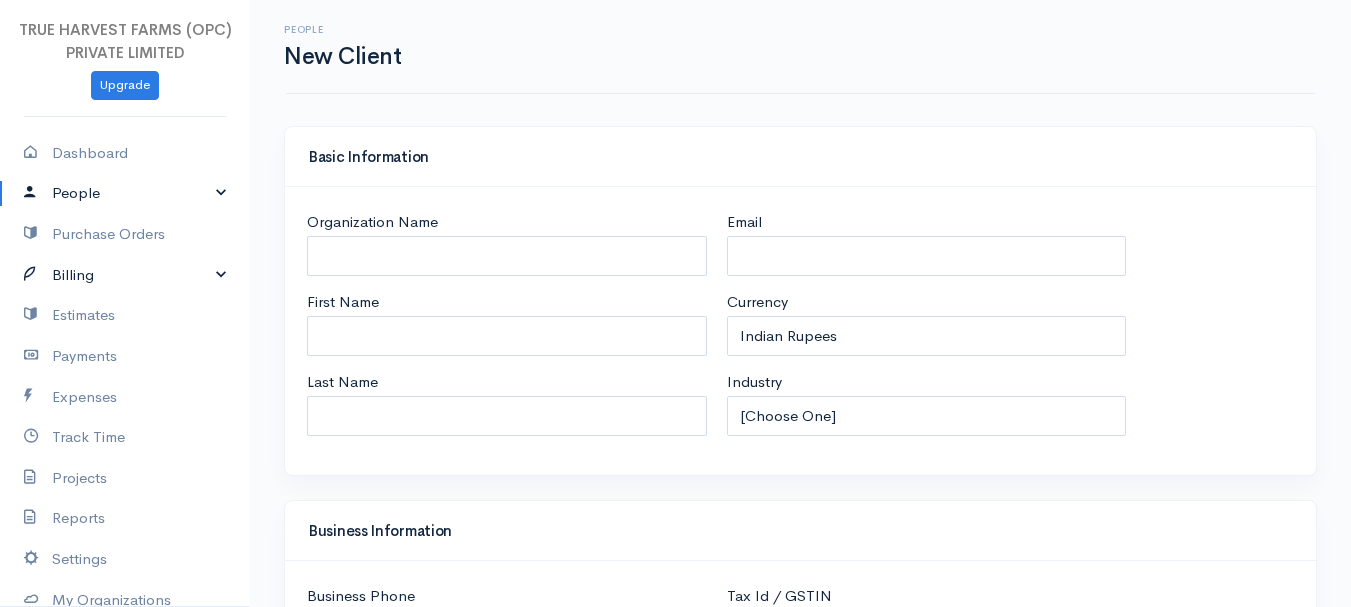 click on "Billing" at bounding box center [125, 275] 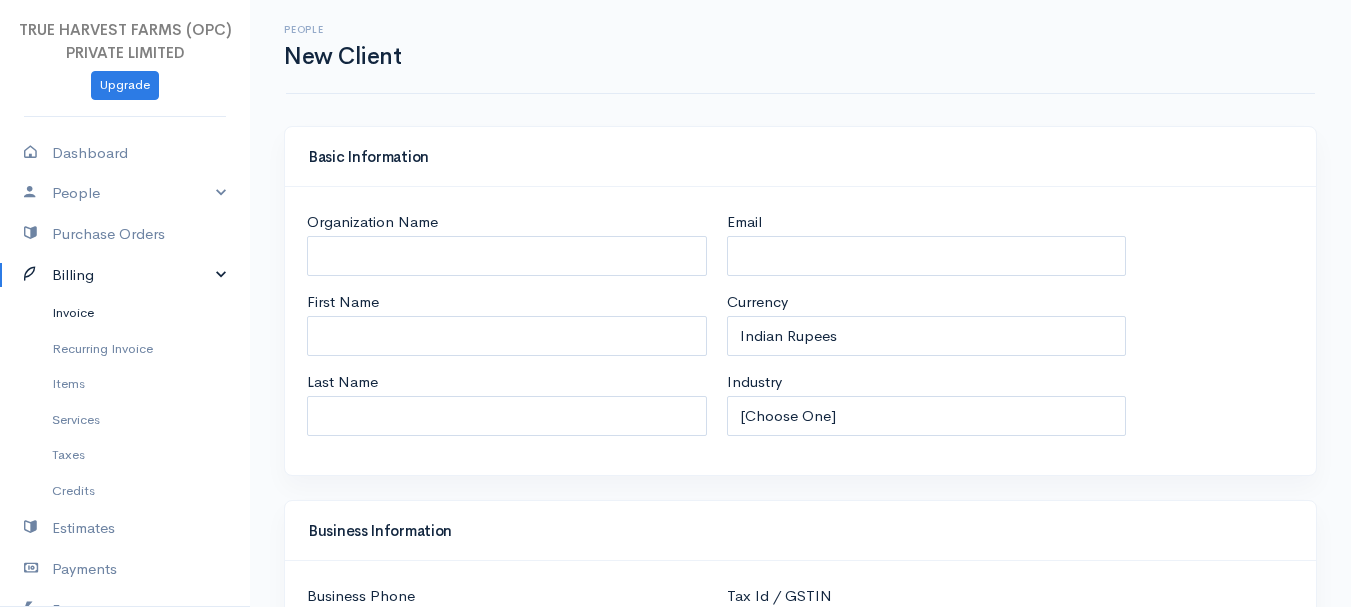 click on "Invoice" at bounding box center [125, 313] 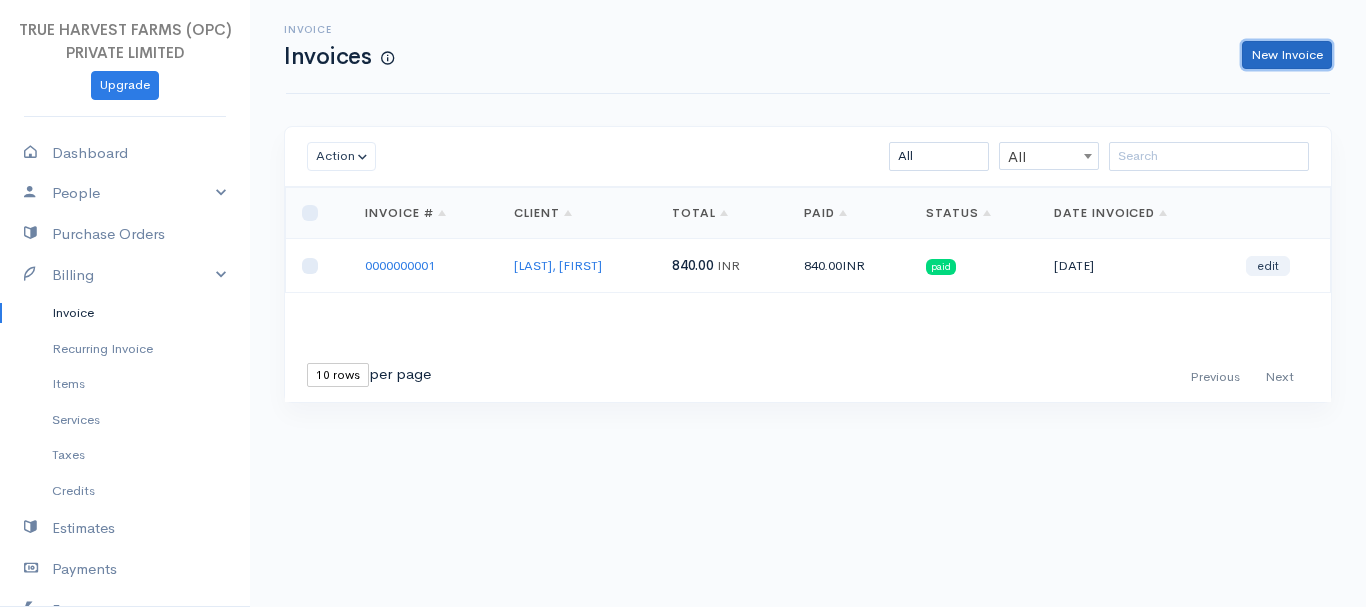 click on "New Invoice" at bounding box center [1287, 55] 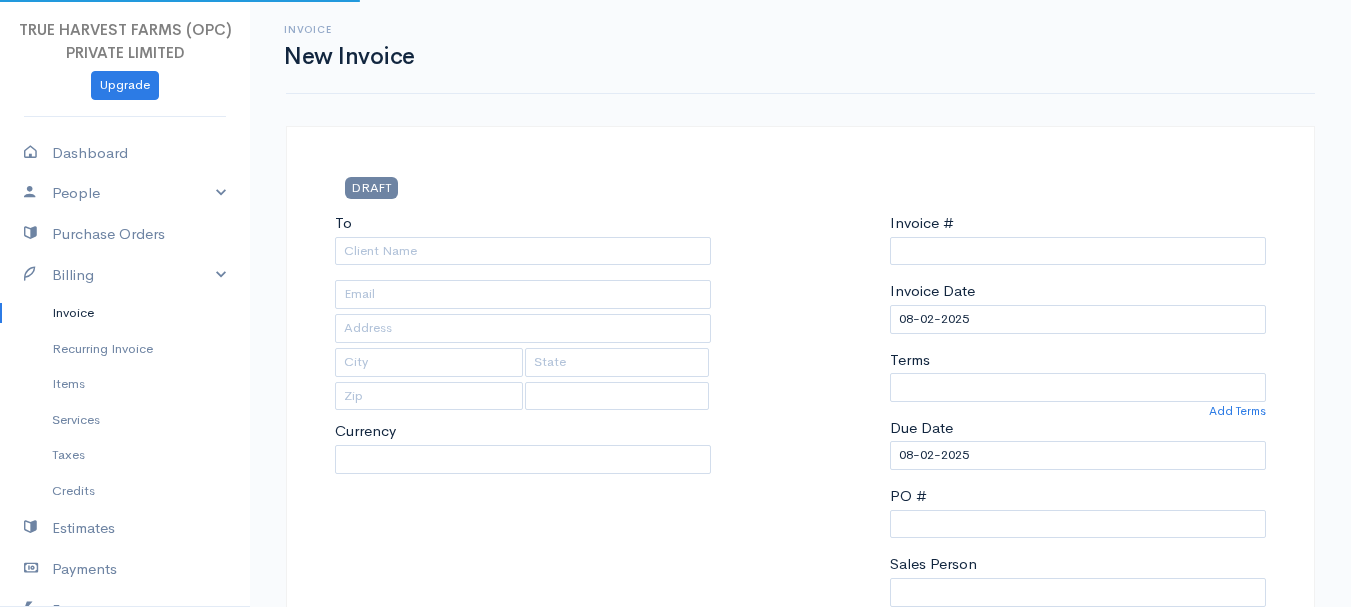 select on "India" 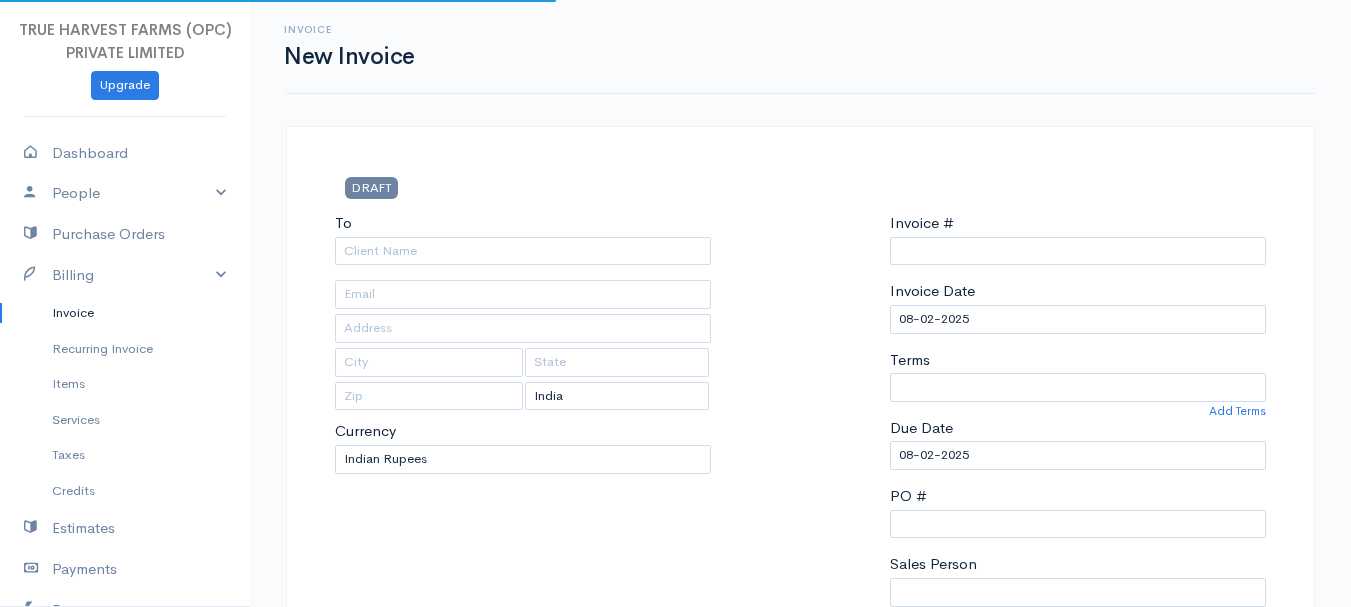 type on "0000000002" 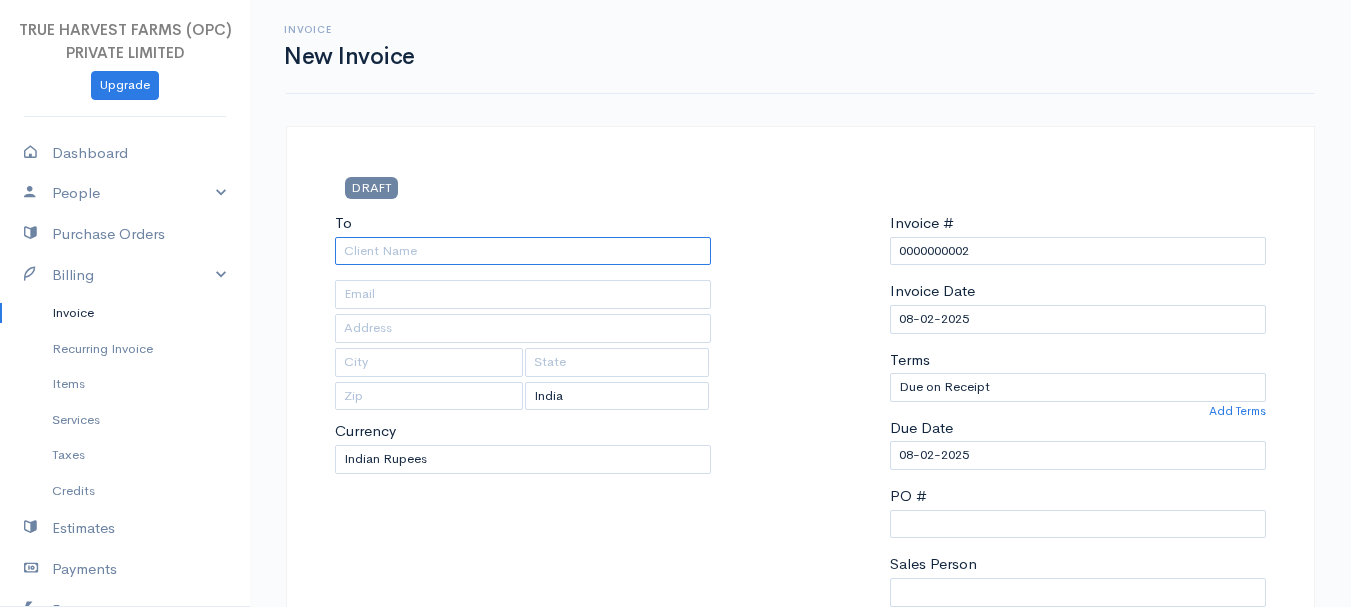 click on "To" at bounding box center (523, 251) 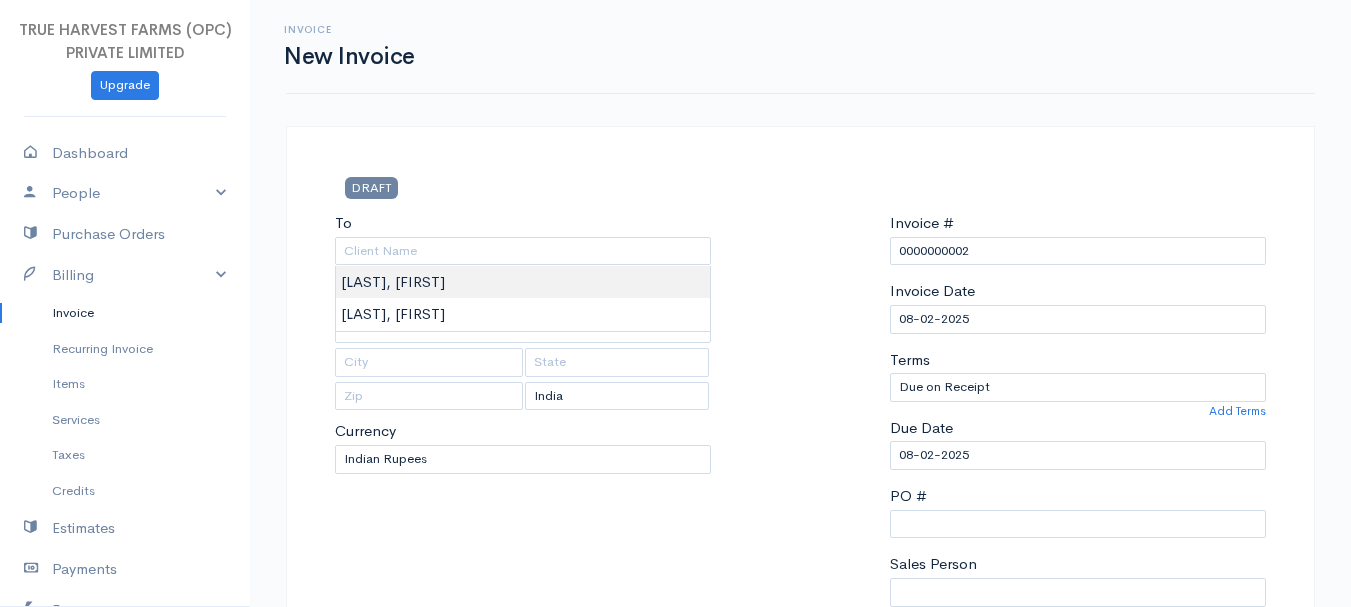 type on "gupta, soniya" 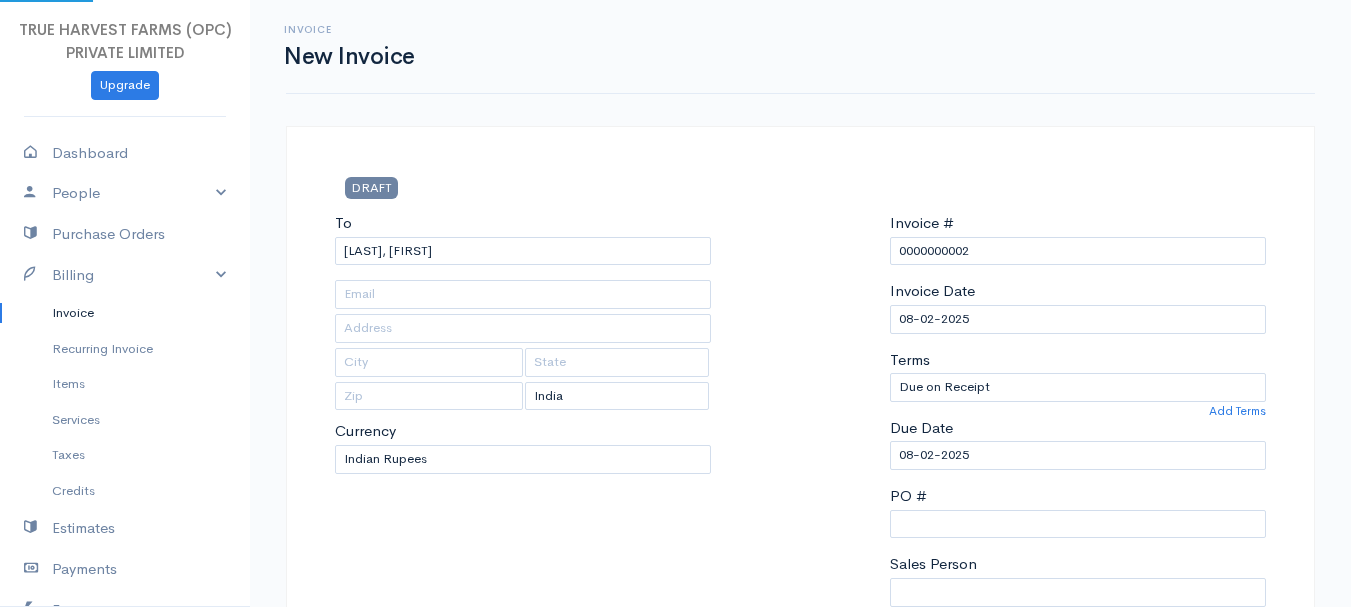 click on "TRUE HARVEST FARMS (OPC) PRIVATE LIMITED
Upgrade
Dashboard
People
Clients
Vendors
Staff Users
Purchase Orders
Billing
Invoice
Recurring Invoice
Items
Services
Taxes
Credits
Estimates
Payments
Expenses
Track Time
Projects
Reports
Settings
My Organizations
Logout
Help
@CloudBooksApp 2022
Invoice
New Invoice
DRAFT To gupta, soniya [Choose Country] United States Canada United Kingdom Afghanistan Albania Algeria American Samoa Andorra Anguilla Angola Antarctica Argentina Aruba" at bounding box center (675, 864) 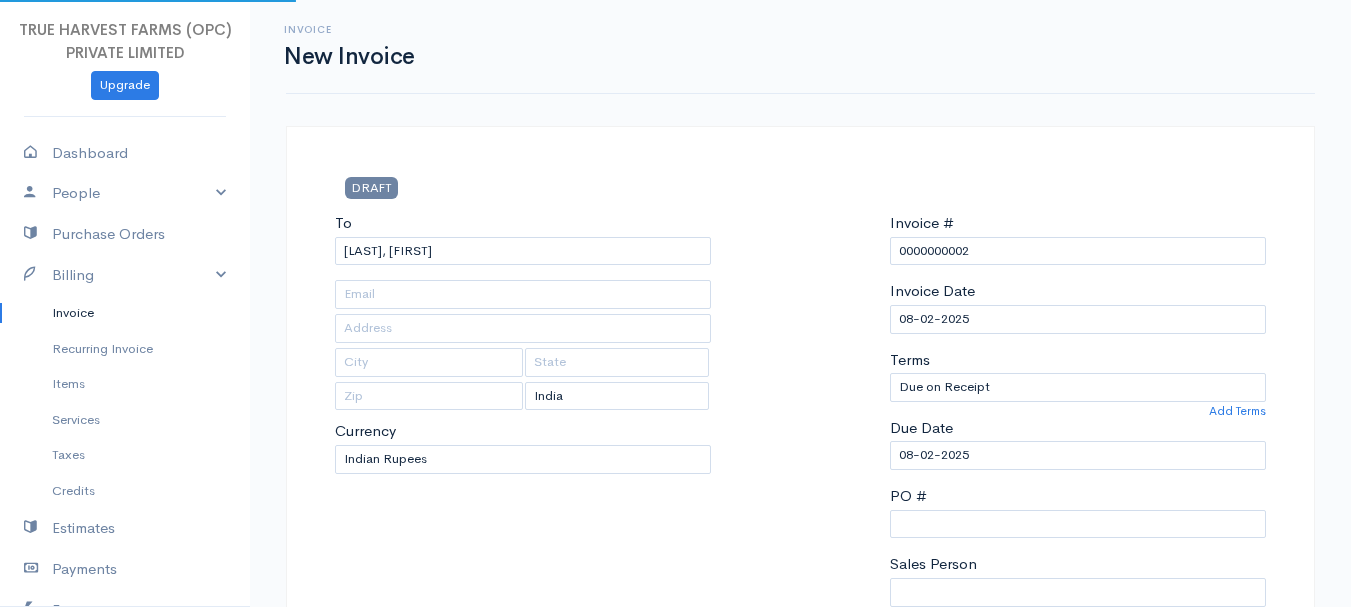 type on "near shiv shakti hospital" 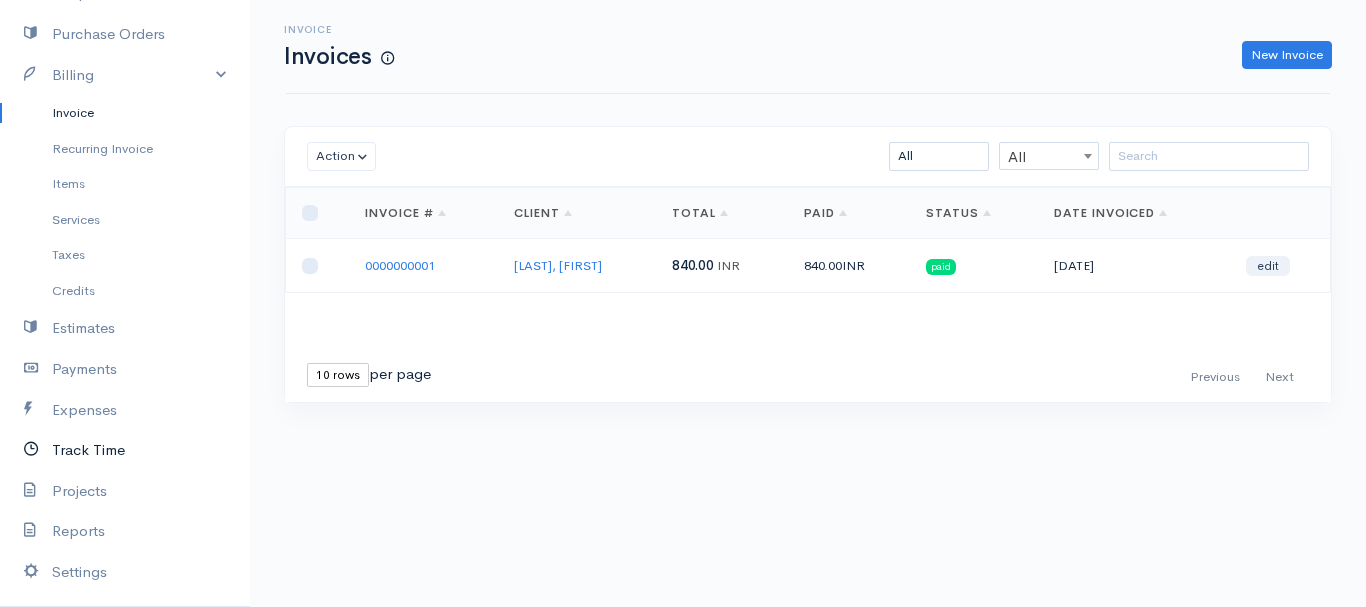 scroll, scrollTop: 202, scrollLeft: 0, axis: vertical 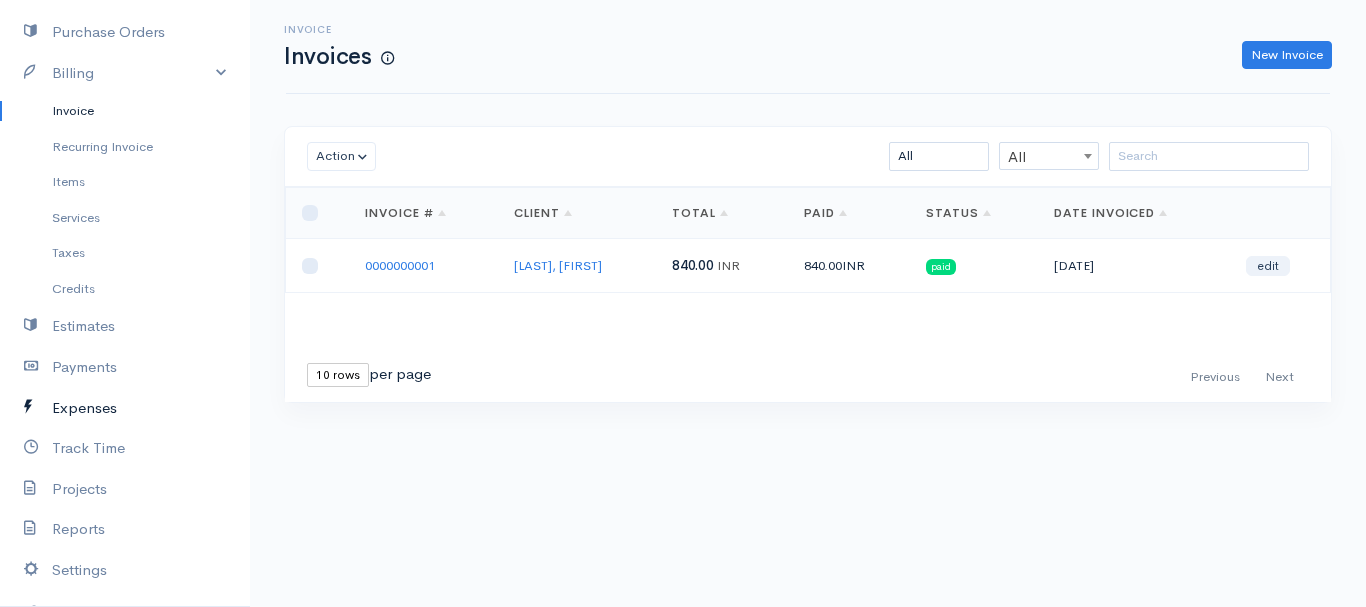 click on "Expenses" at bounding box center (125, 408) 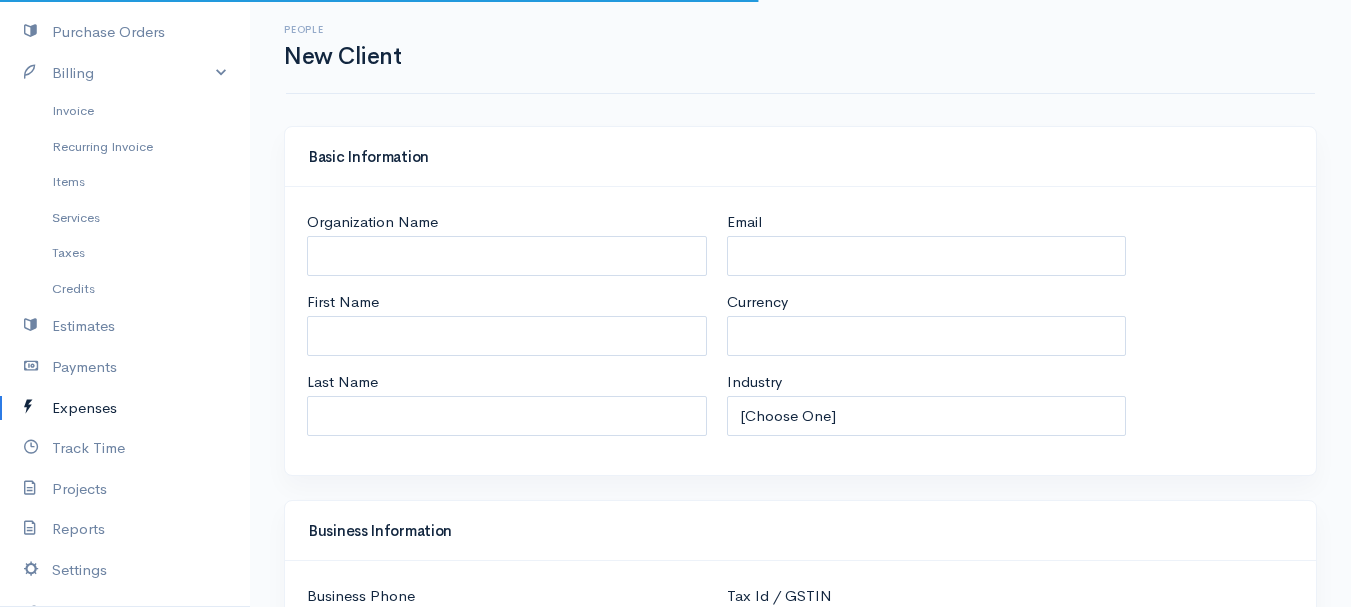 select on "INR" 